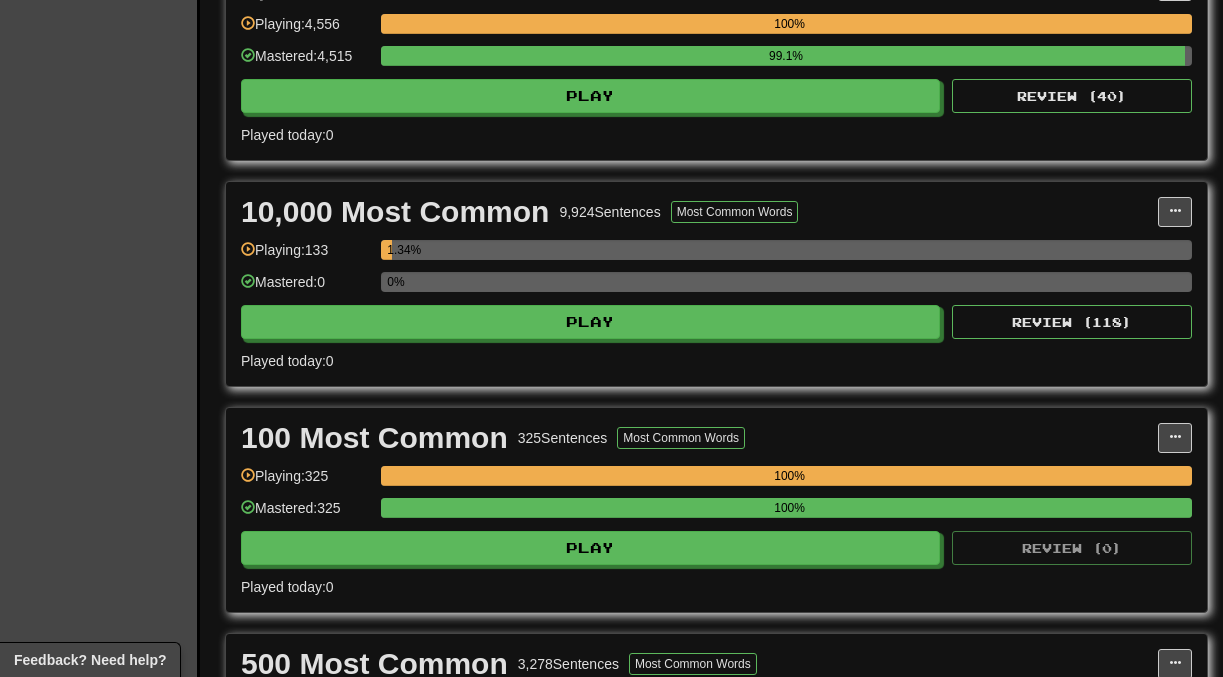 scroll, scrollTop: 1479, scrollLeft: 0, axis: vertical 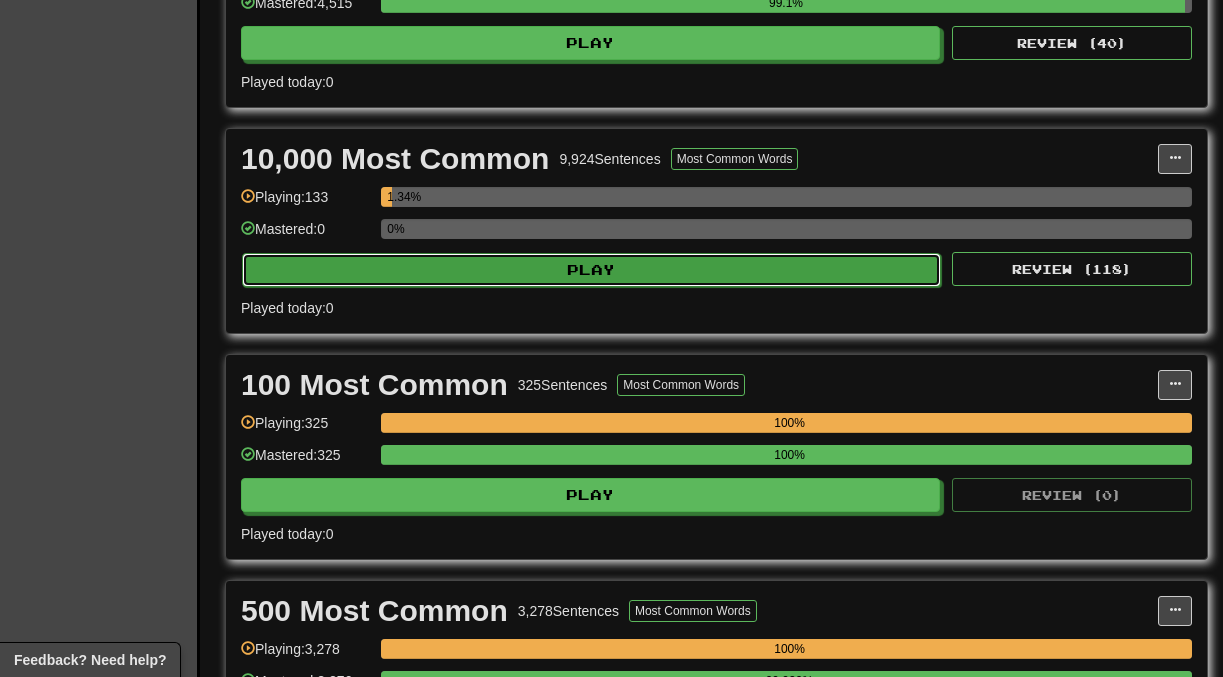 click on "Play" at bounding box center [591, 270] 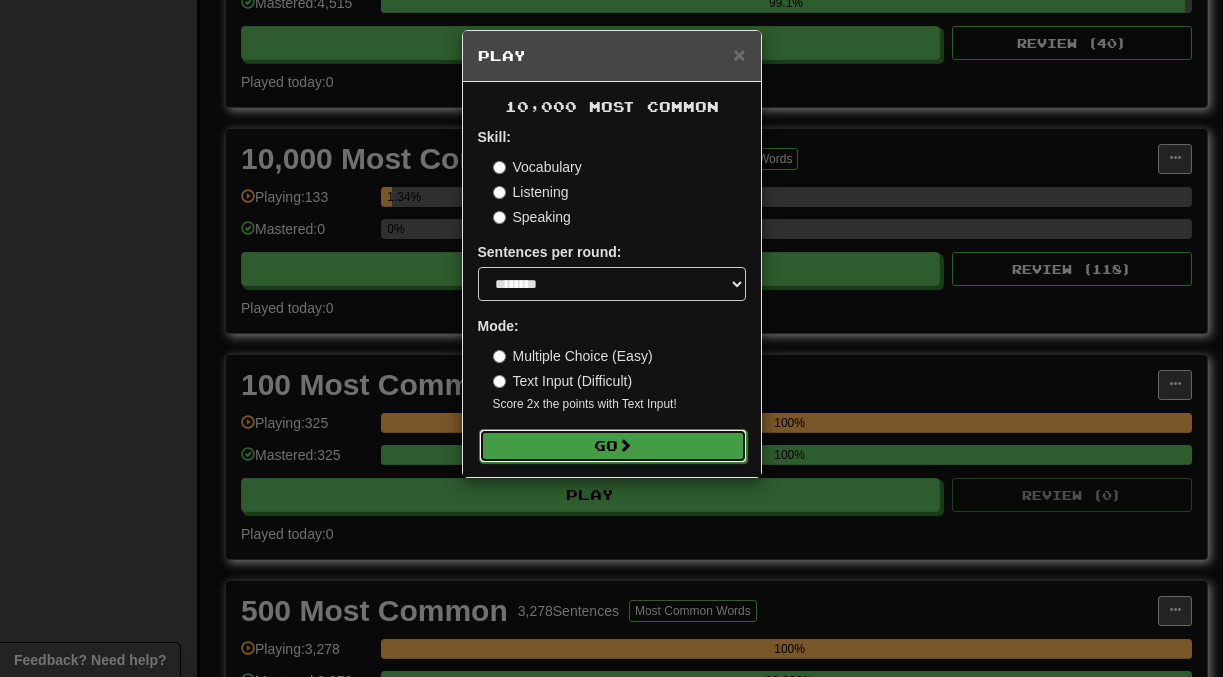 click on "Go" at bounding box center [613, 446] 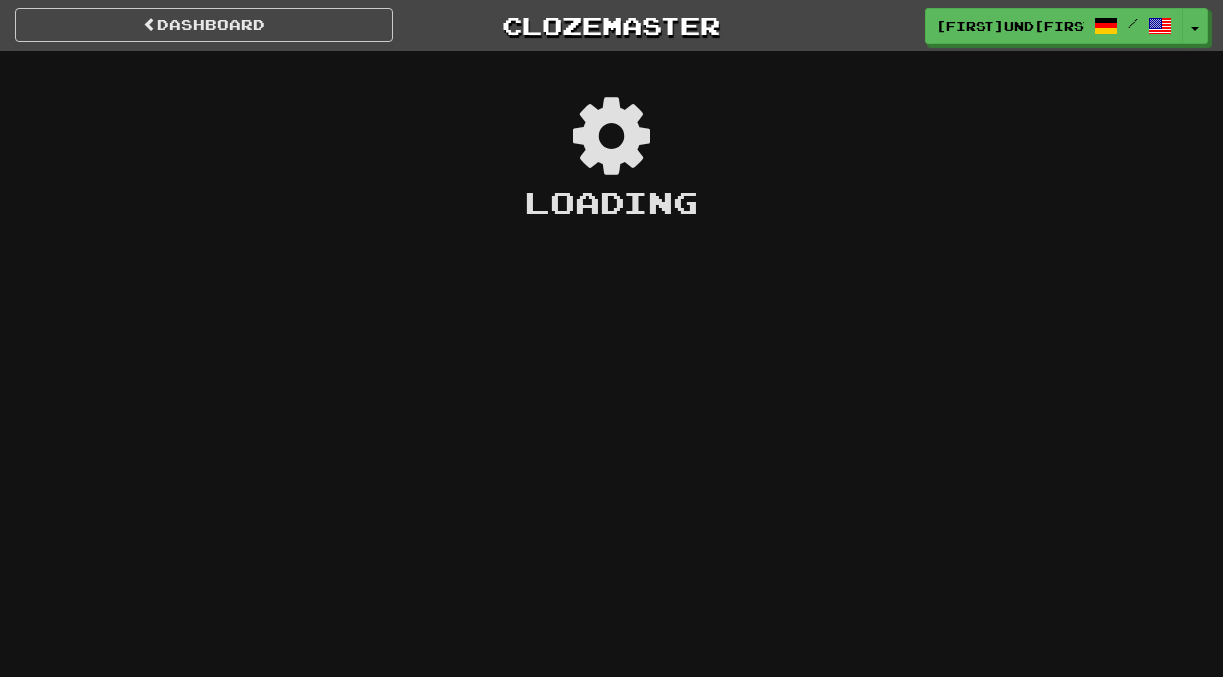 scroll, scrollTop: 0, scrollLeft: 0, axis: both 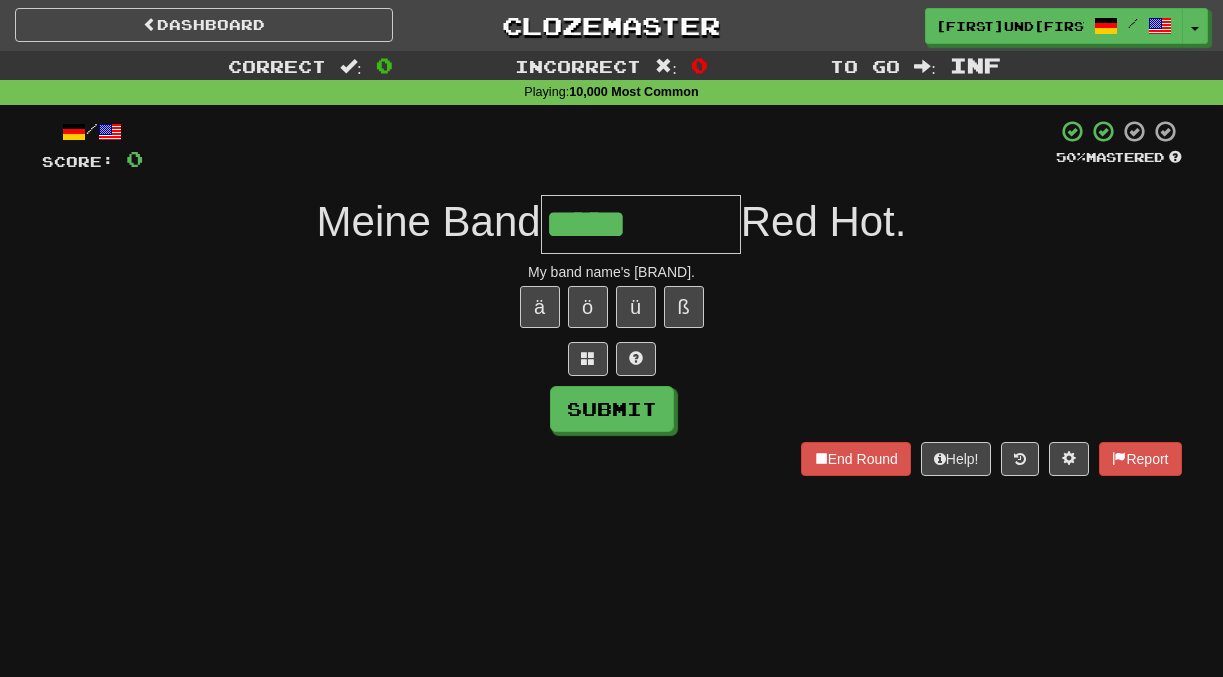 type on "*****" 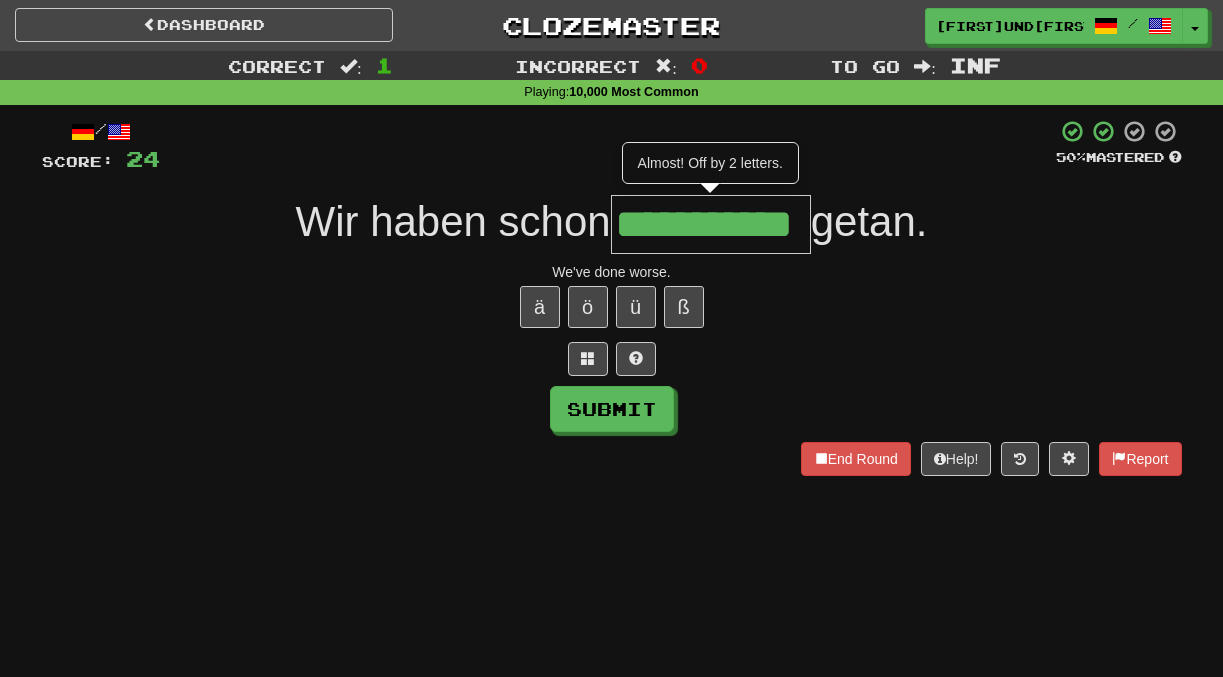 scroll, scrollTop: 0, scrollLeft: 44, axis: horizontal 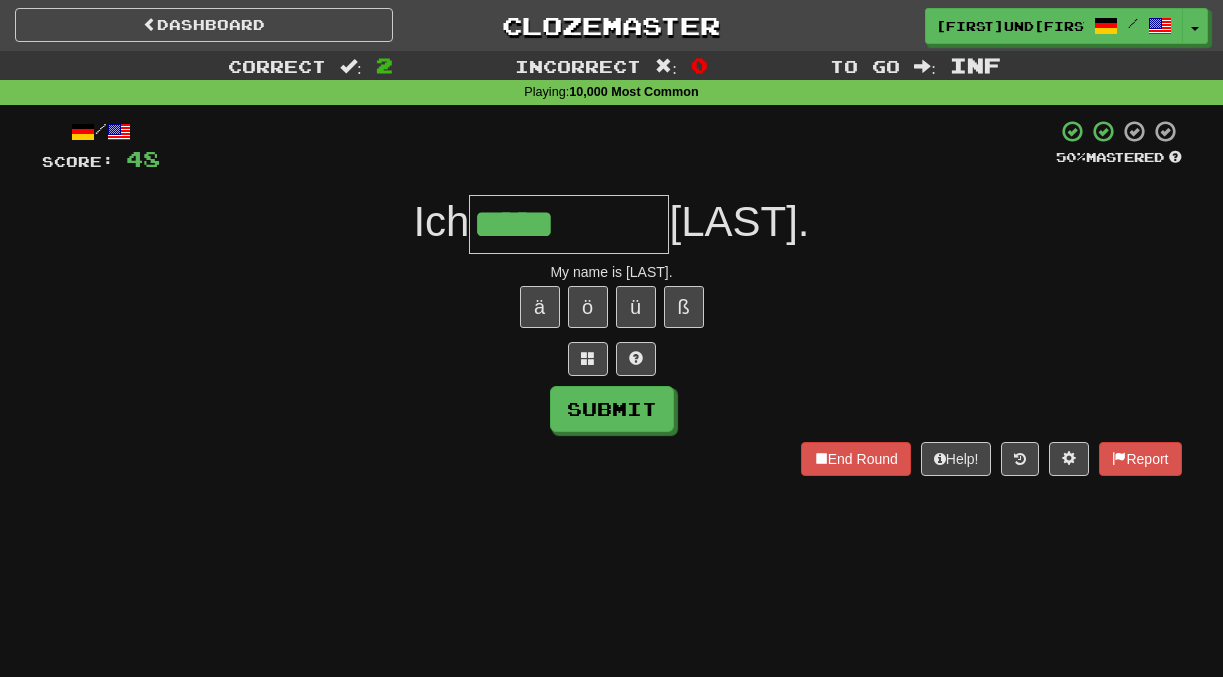 type on "*****" 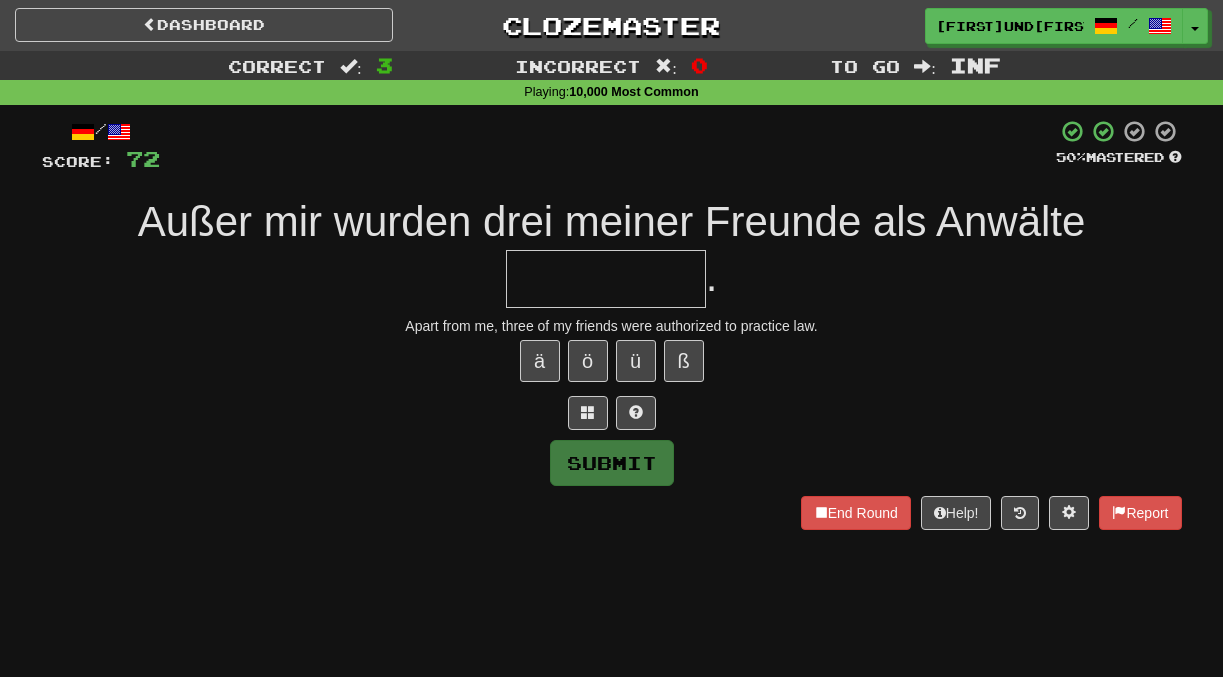 type on "*" 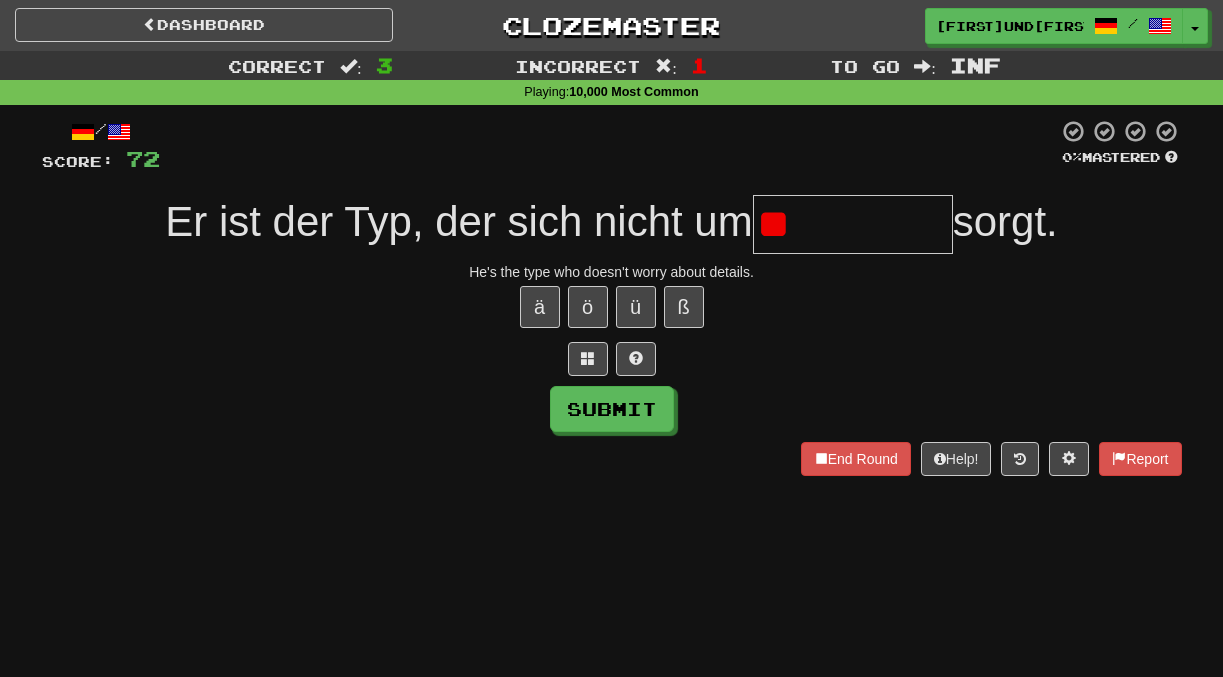 type on "*" 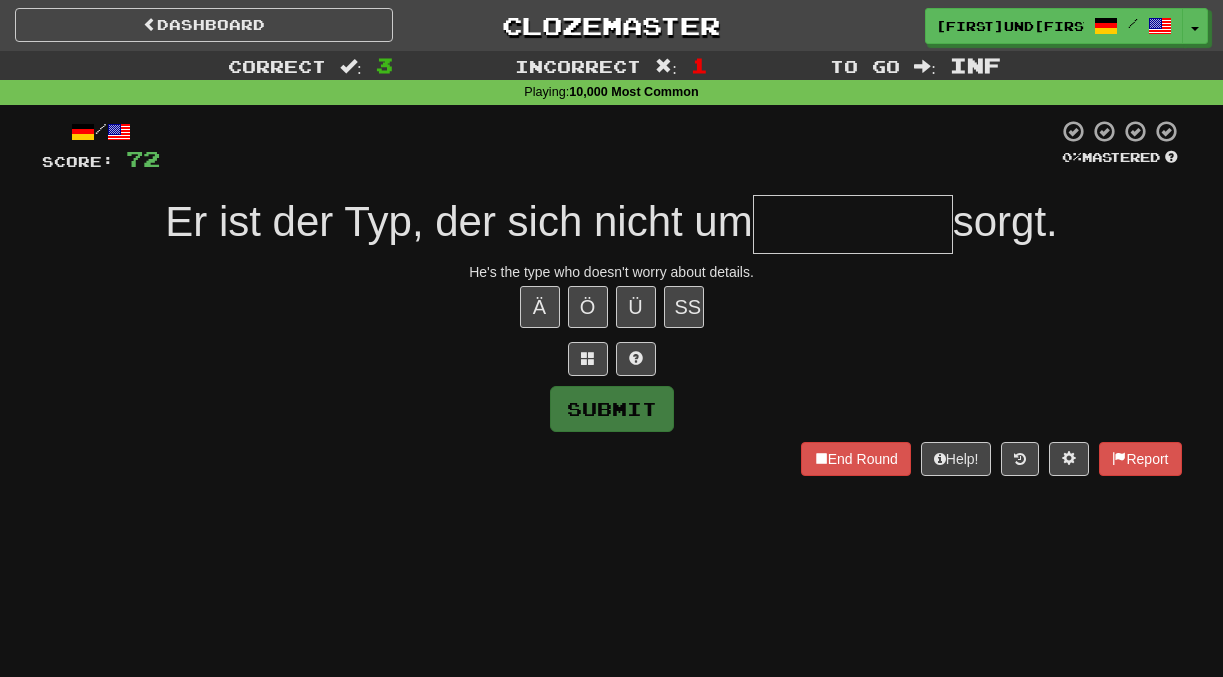 type on "*" 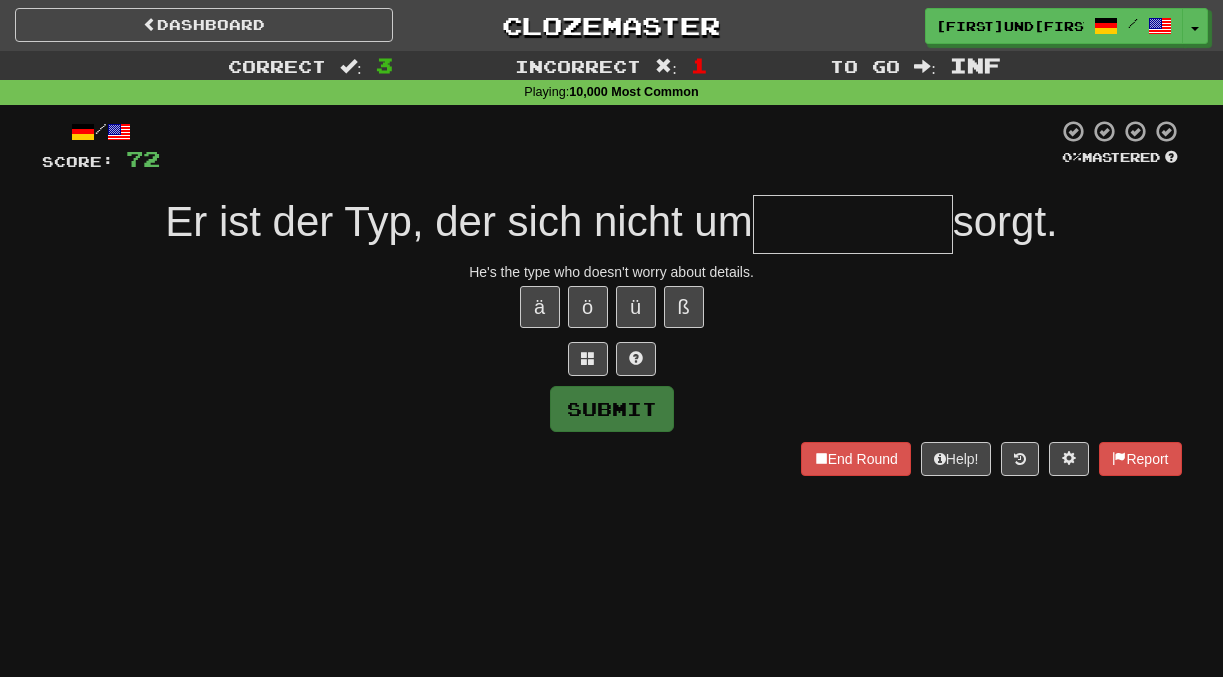 type on "**********" 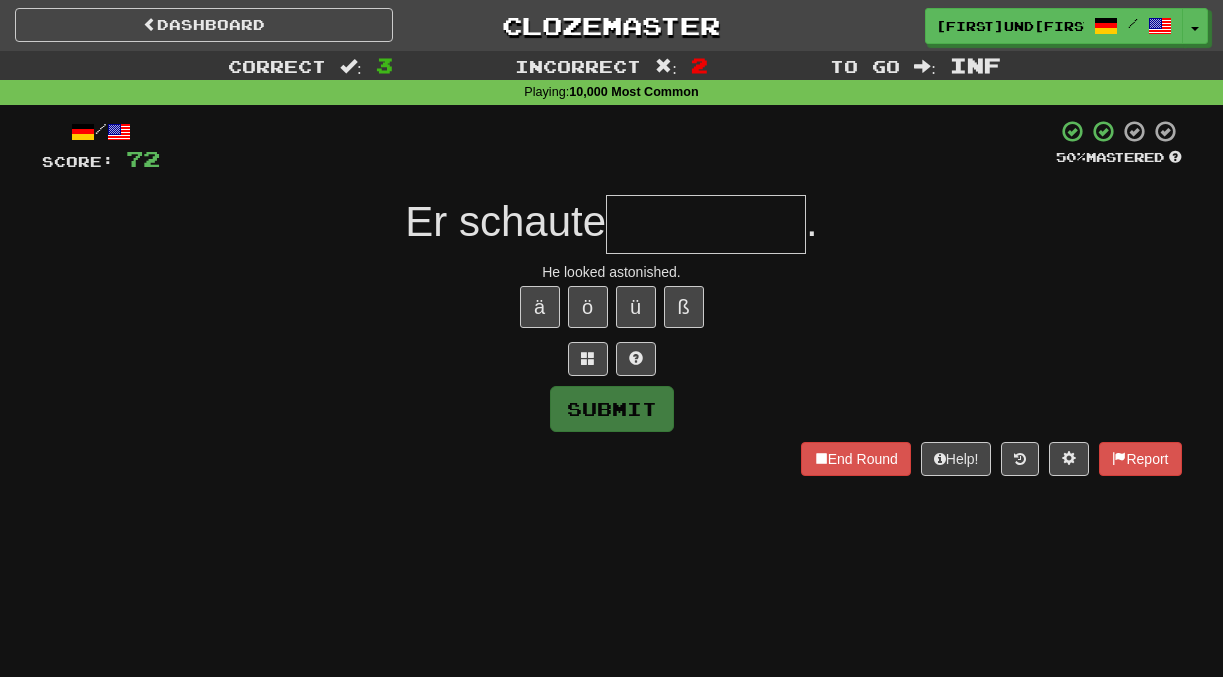 type on "*" 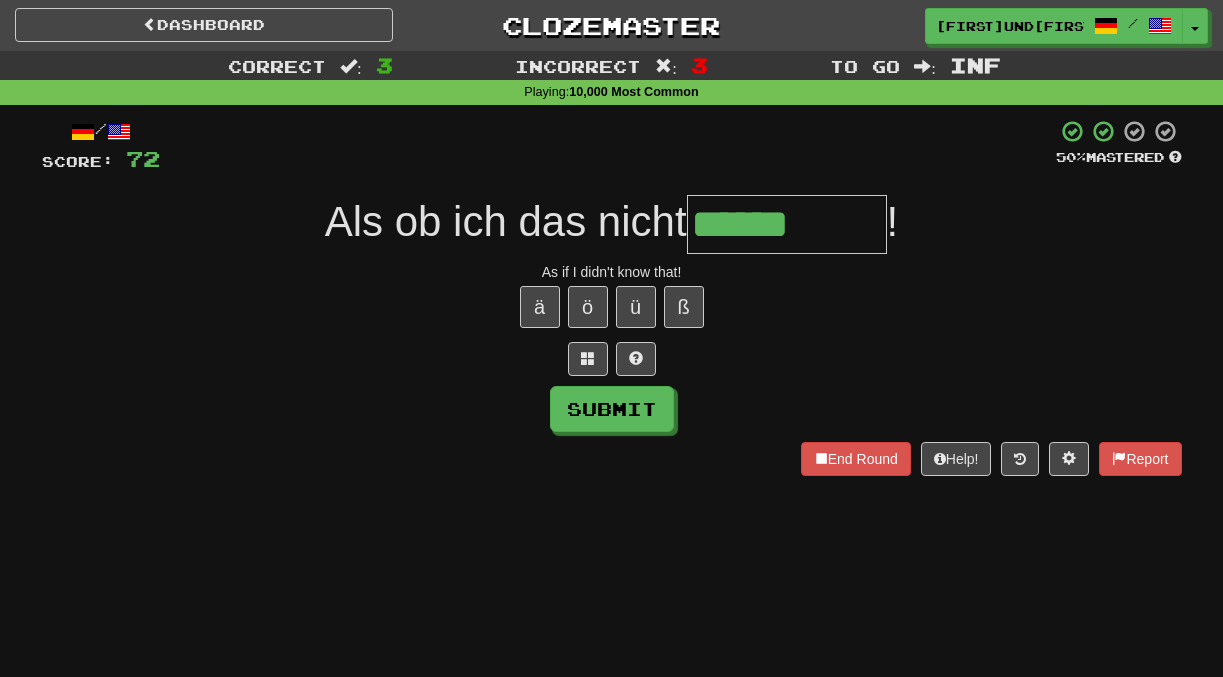 type on "******" 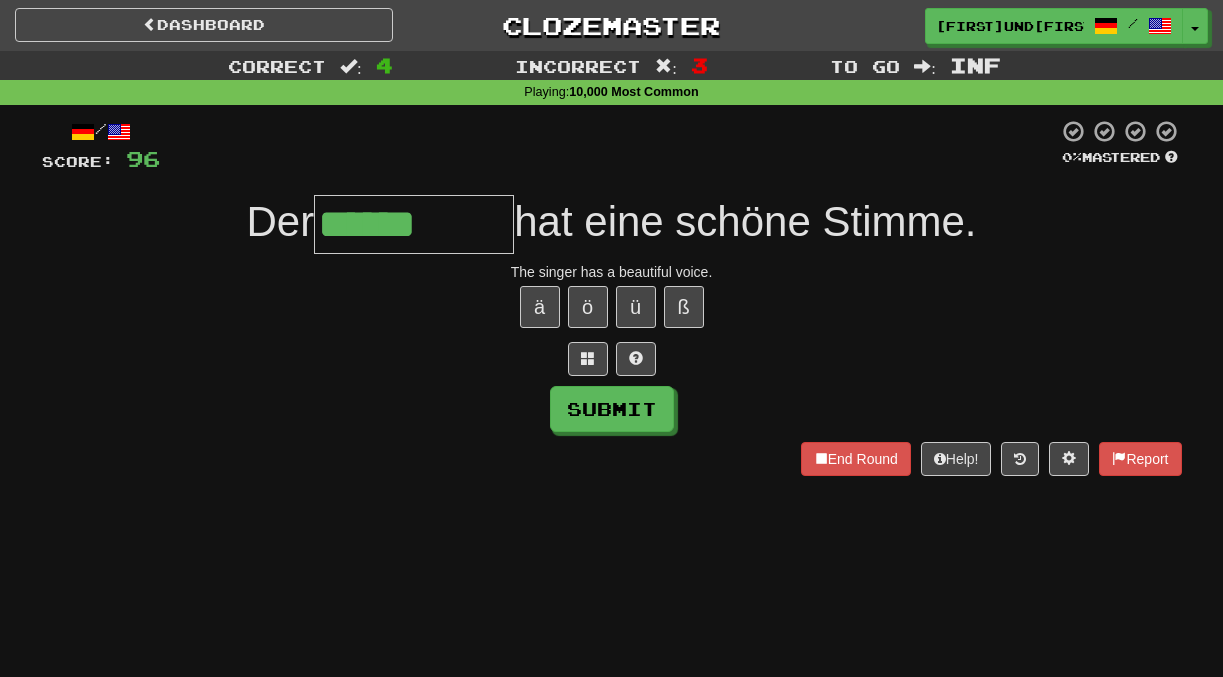 type on "******" 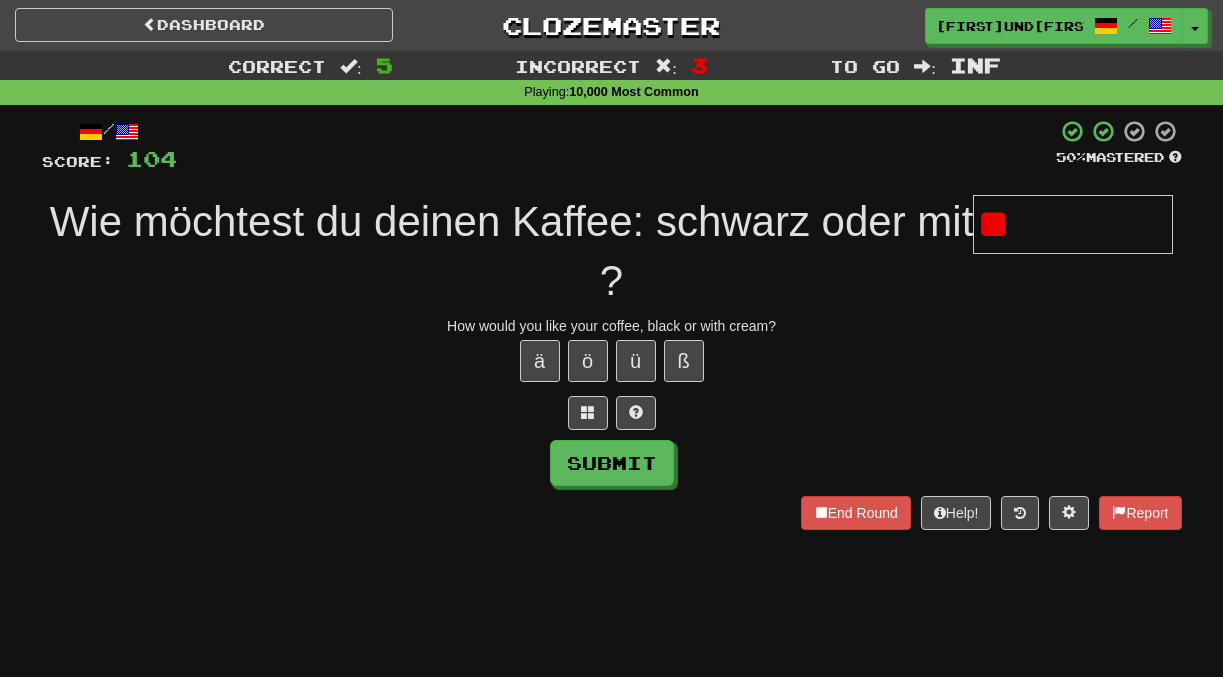type on "*" 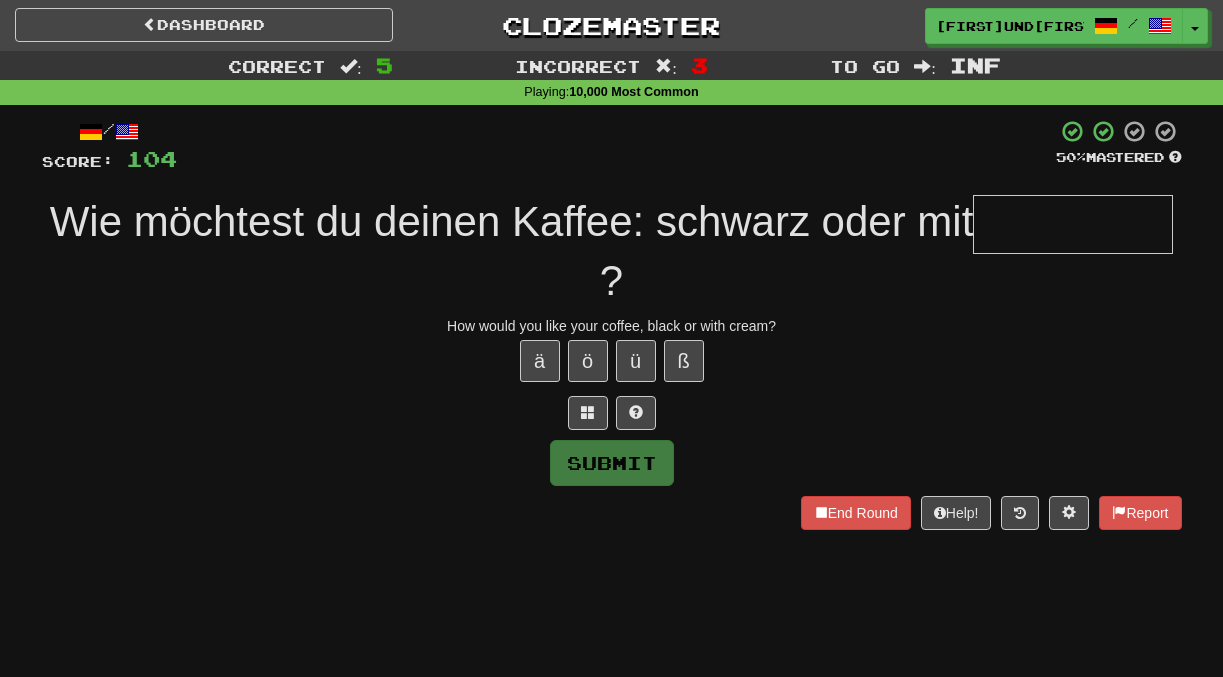 type on "*" 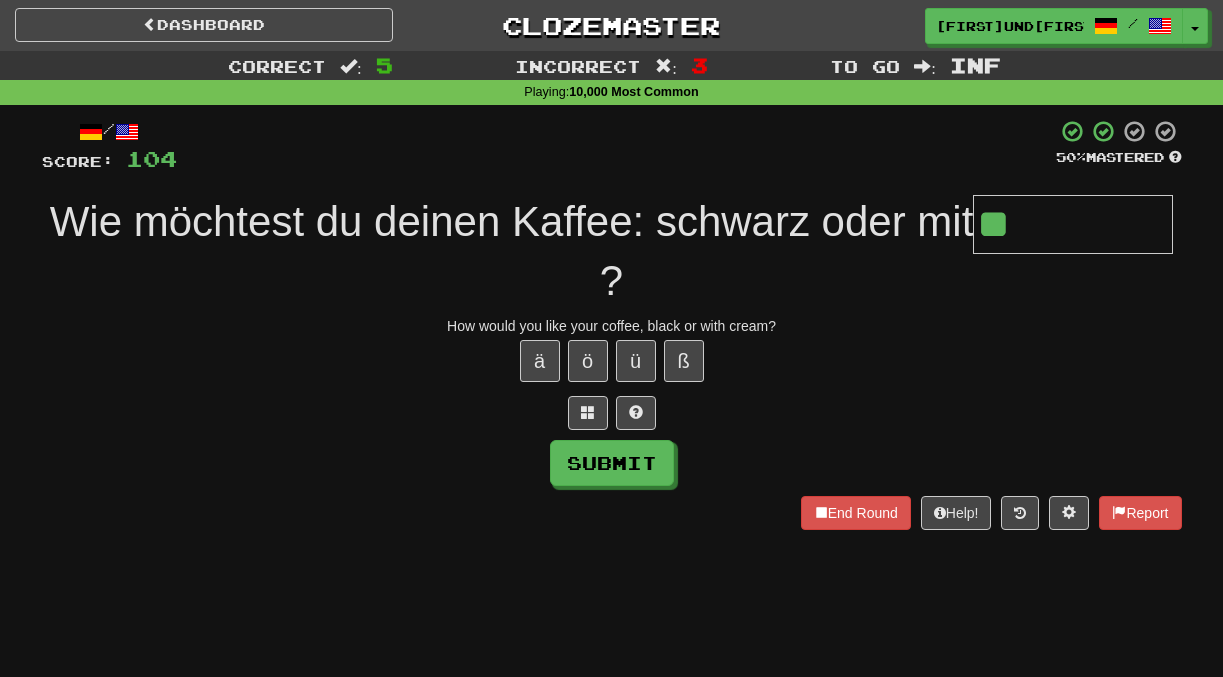 type on "*****" 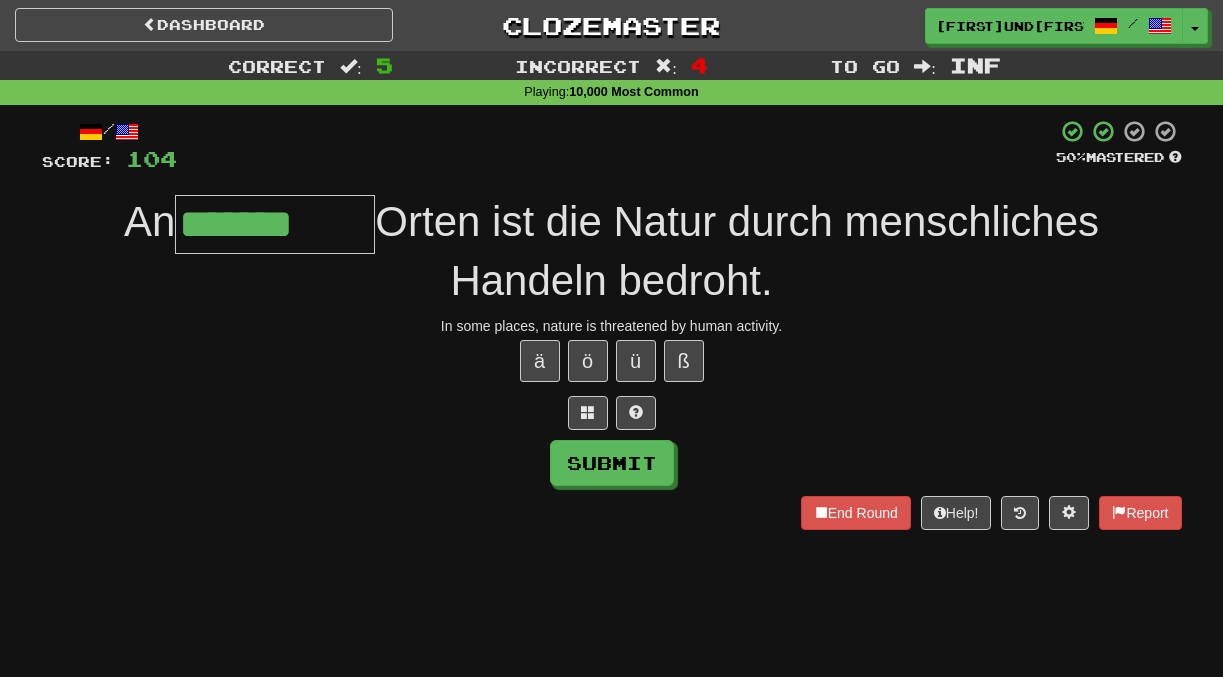 type on "*******" 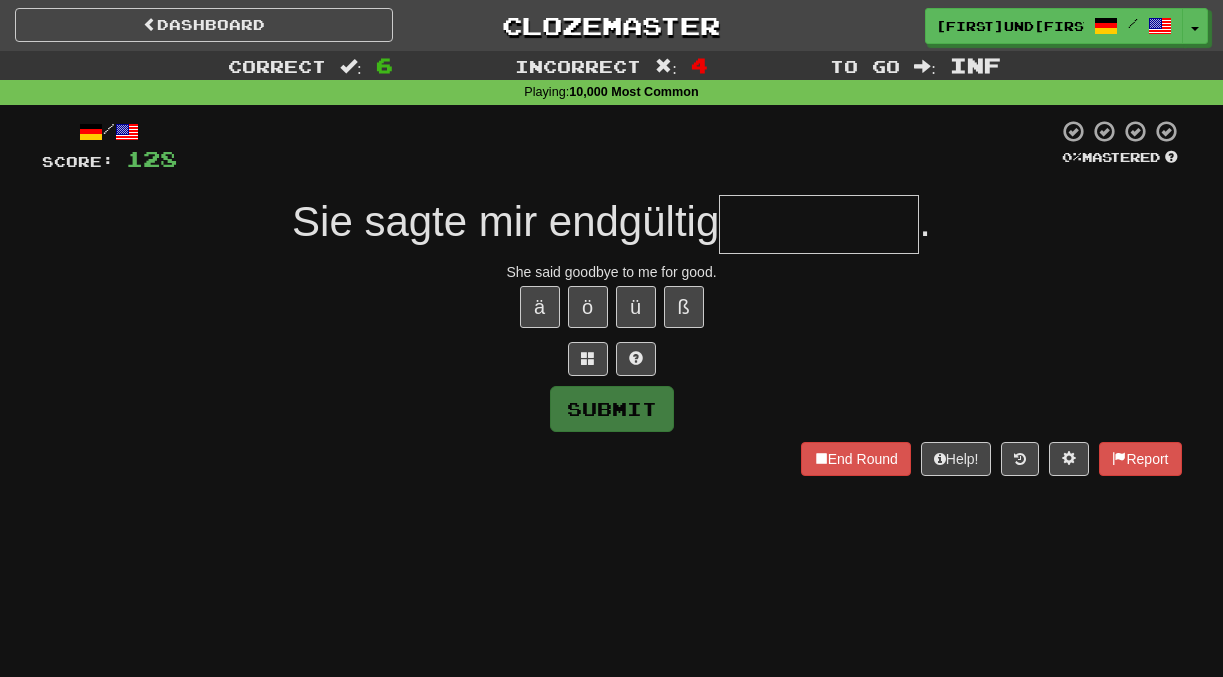 type on "*" 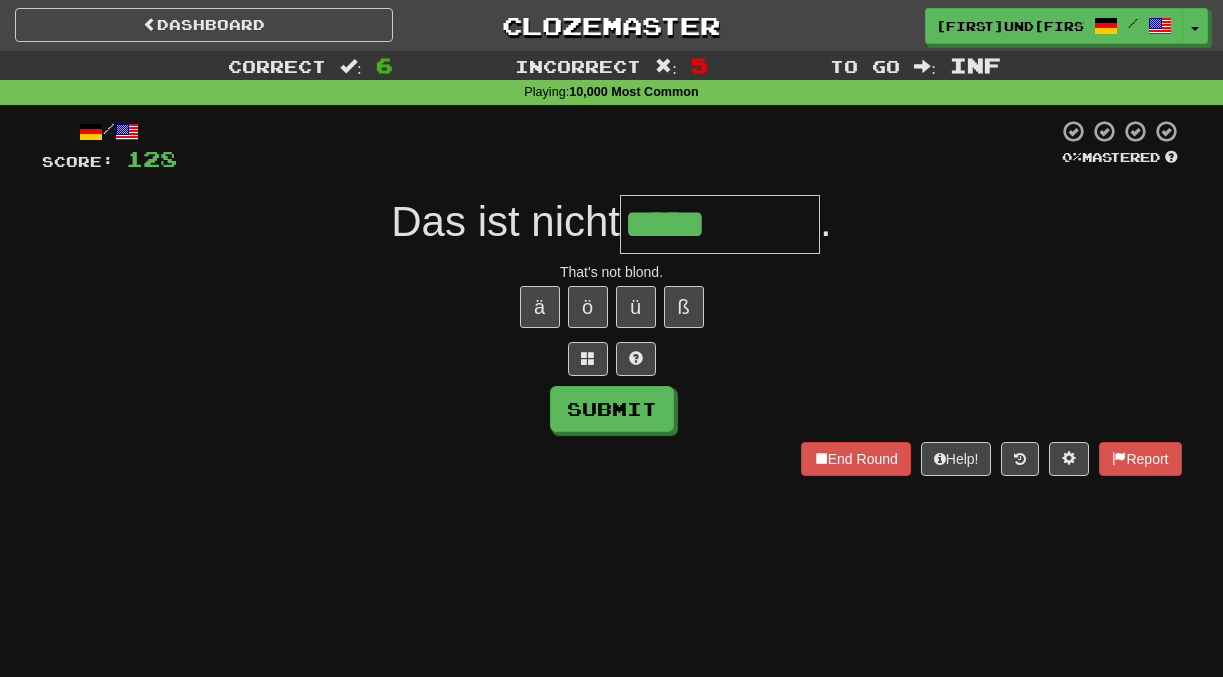 type on "*****" 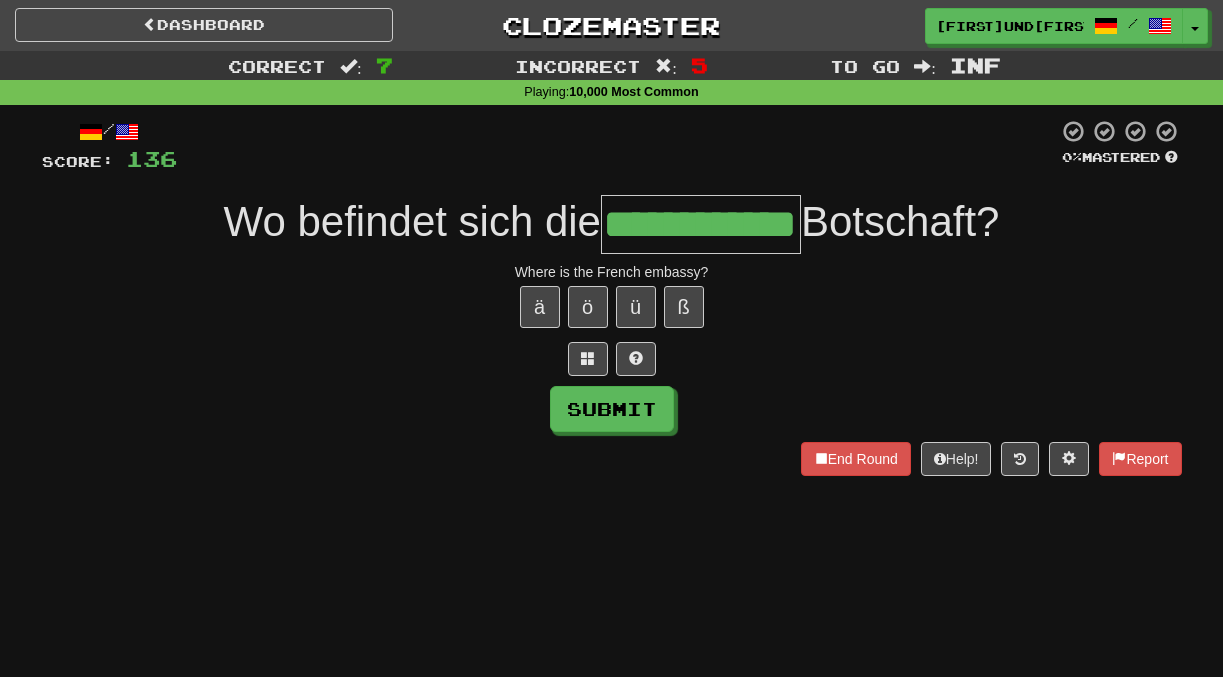 scroll, scrollTop: 0, scrollLeft: 44, axis: horizontal 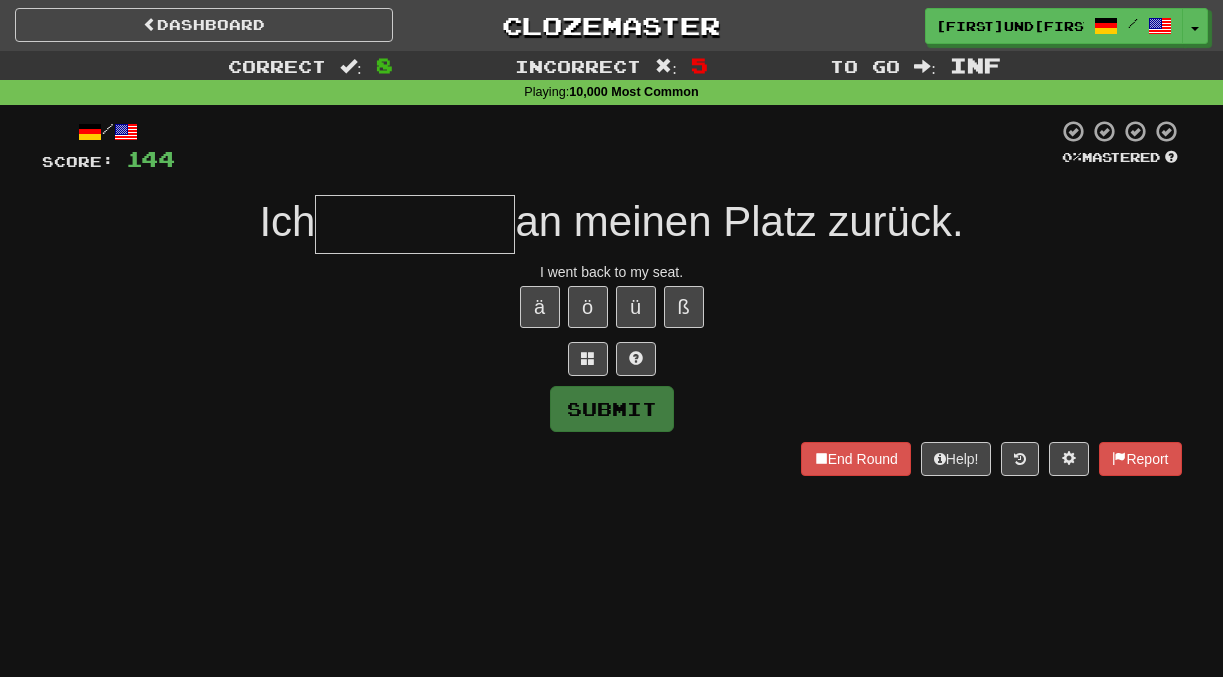 type on "*" 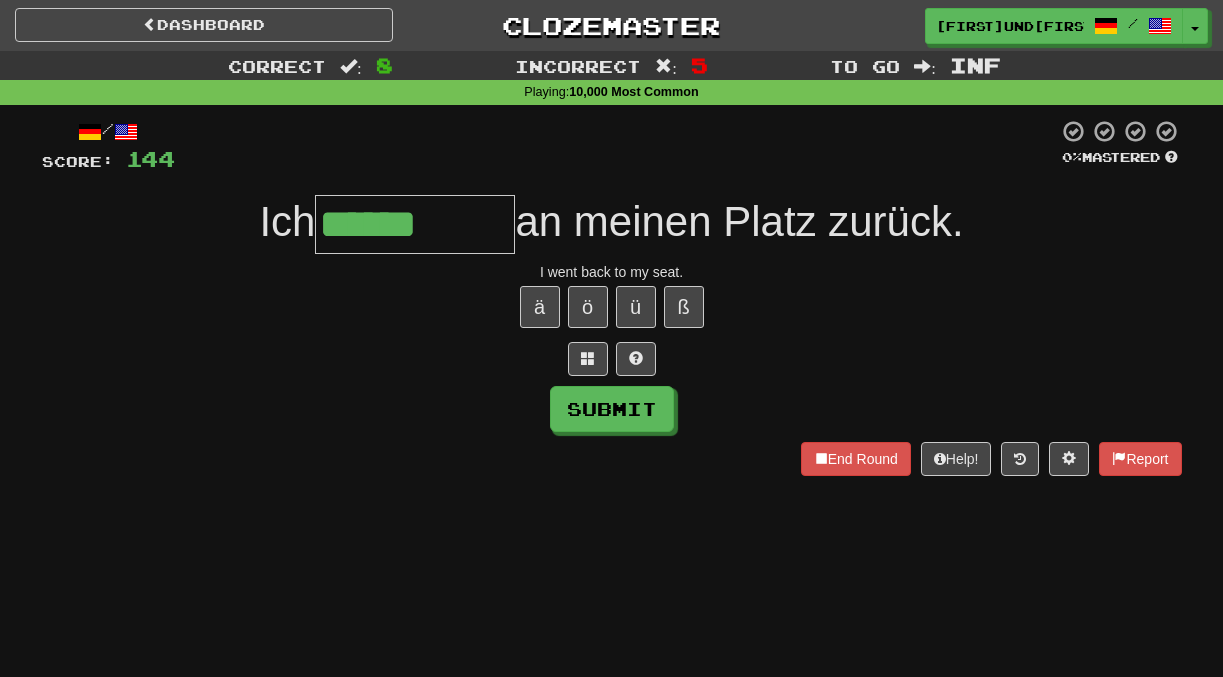 type on "******" 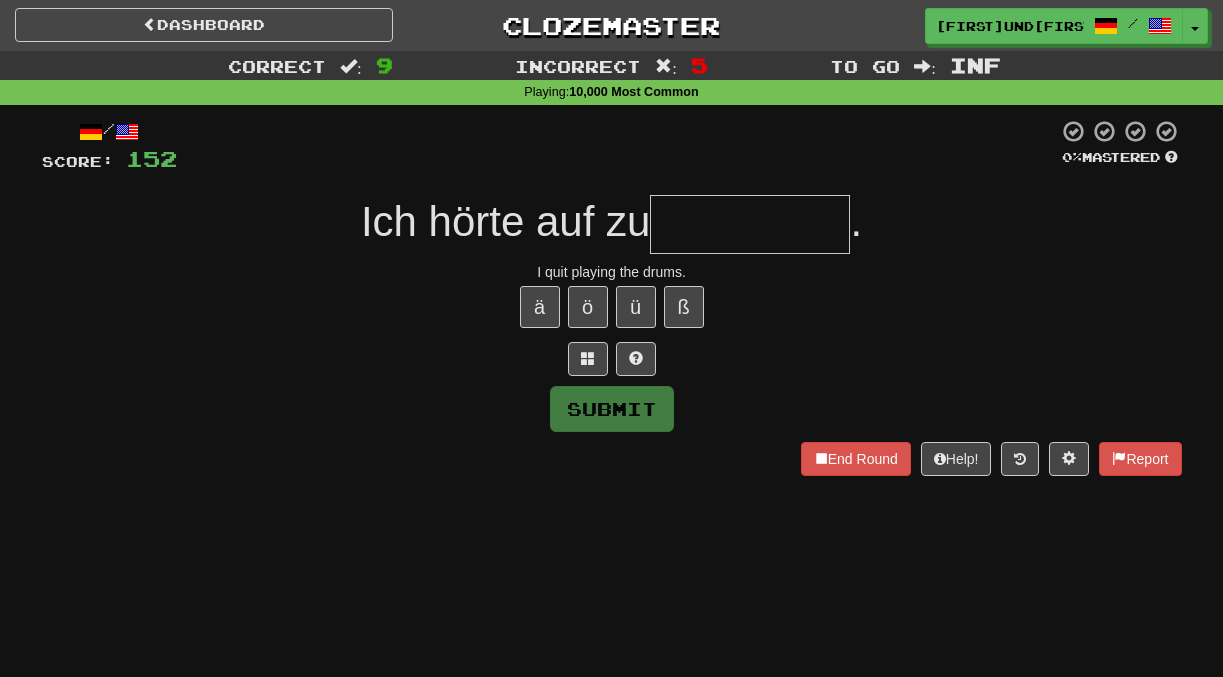 type on "*" 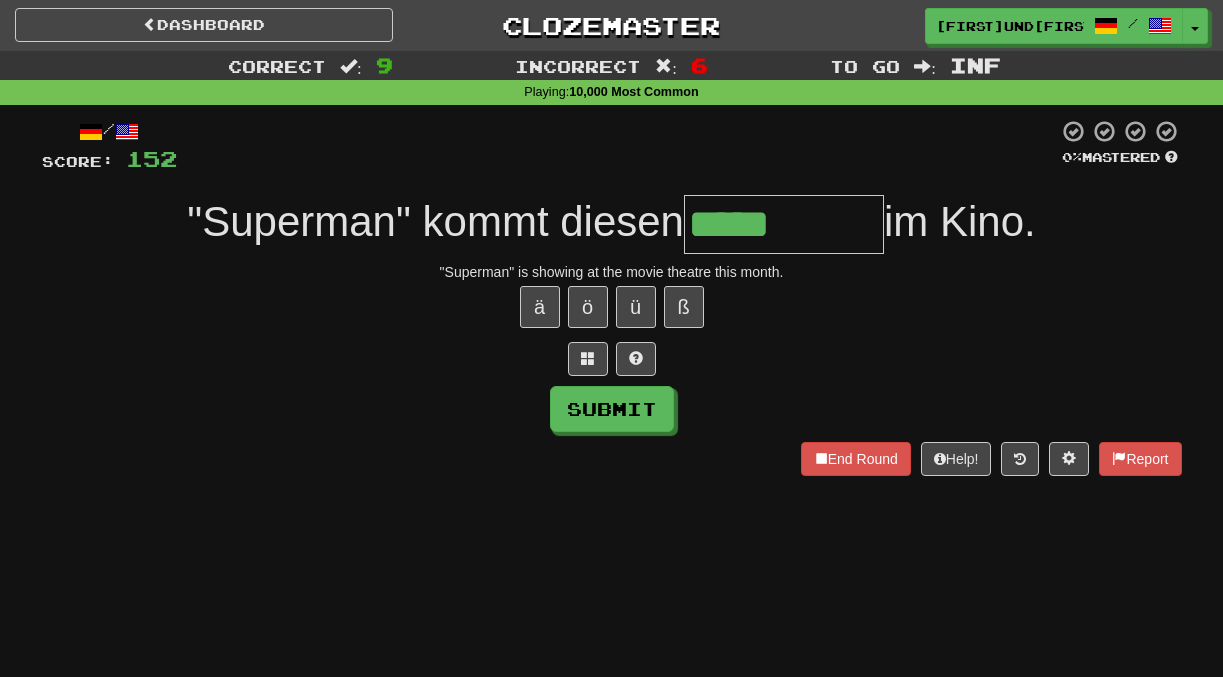 type on "*****" 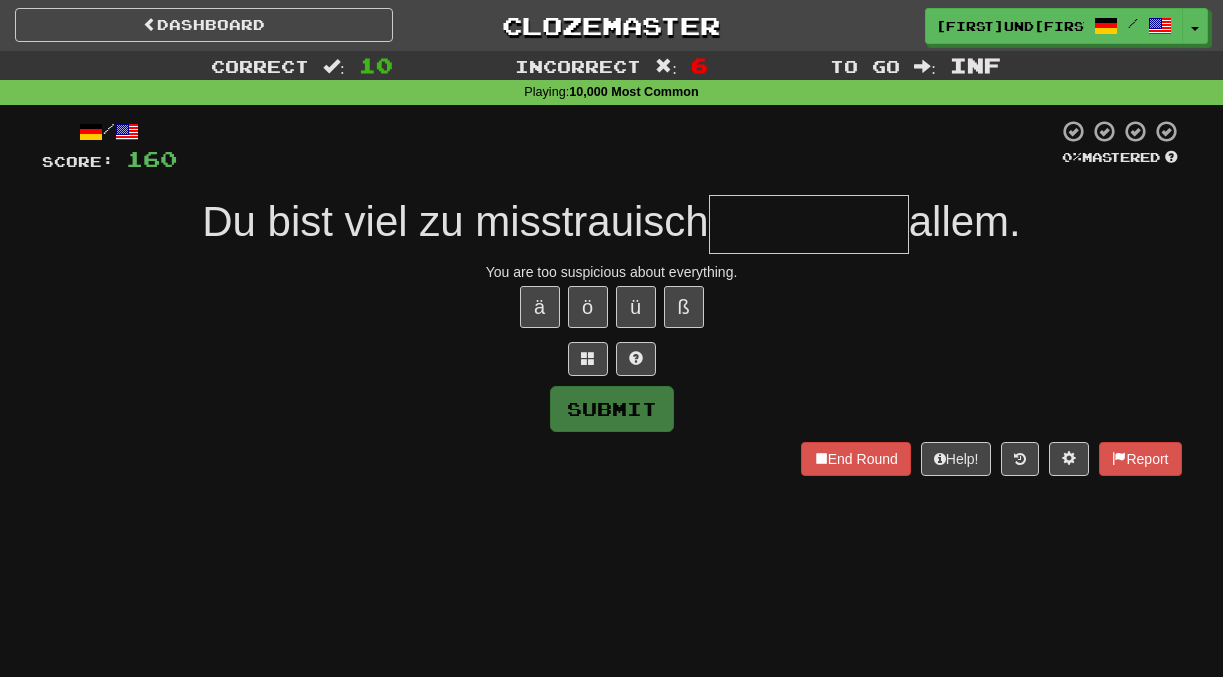 type on "*" 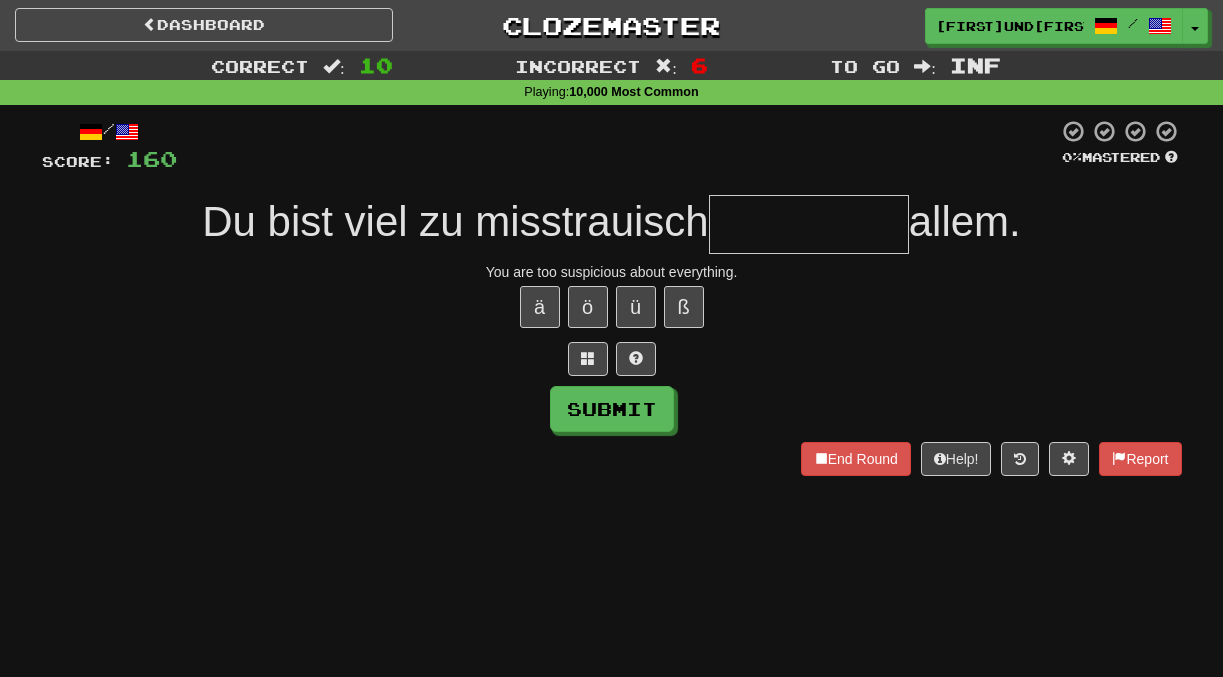 type on "*" 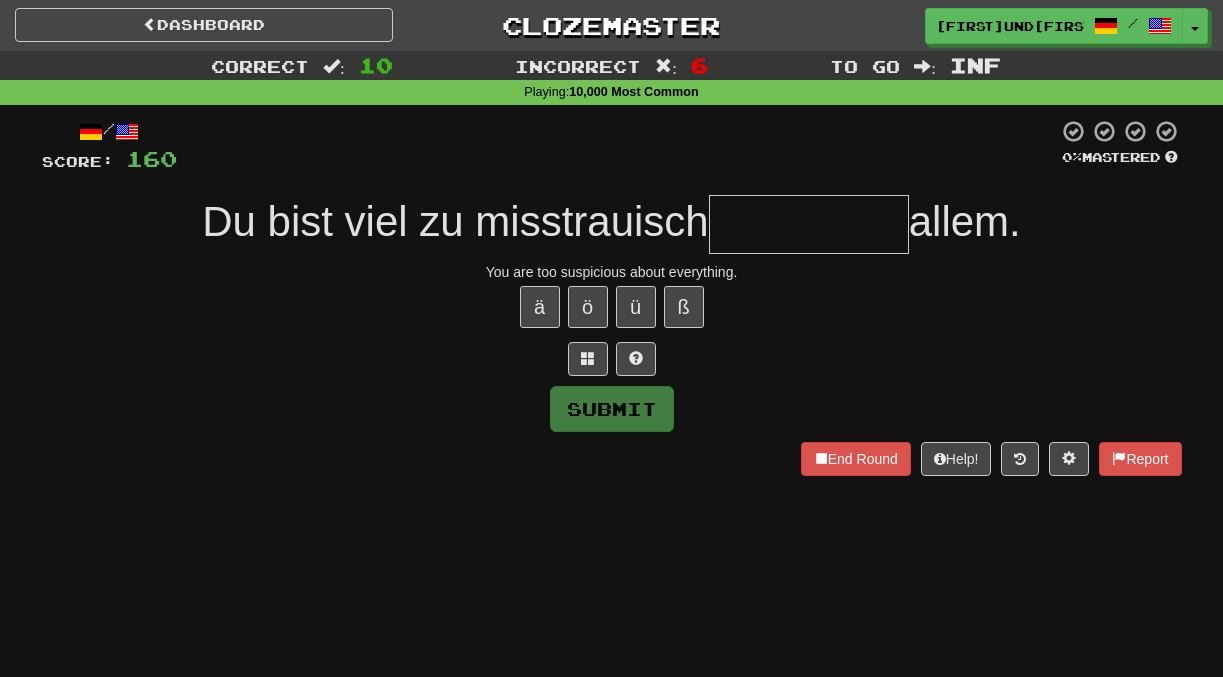 type on "*********" 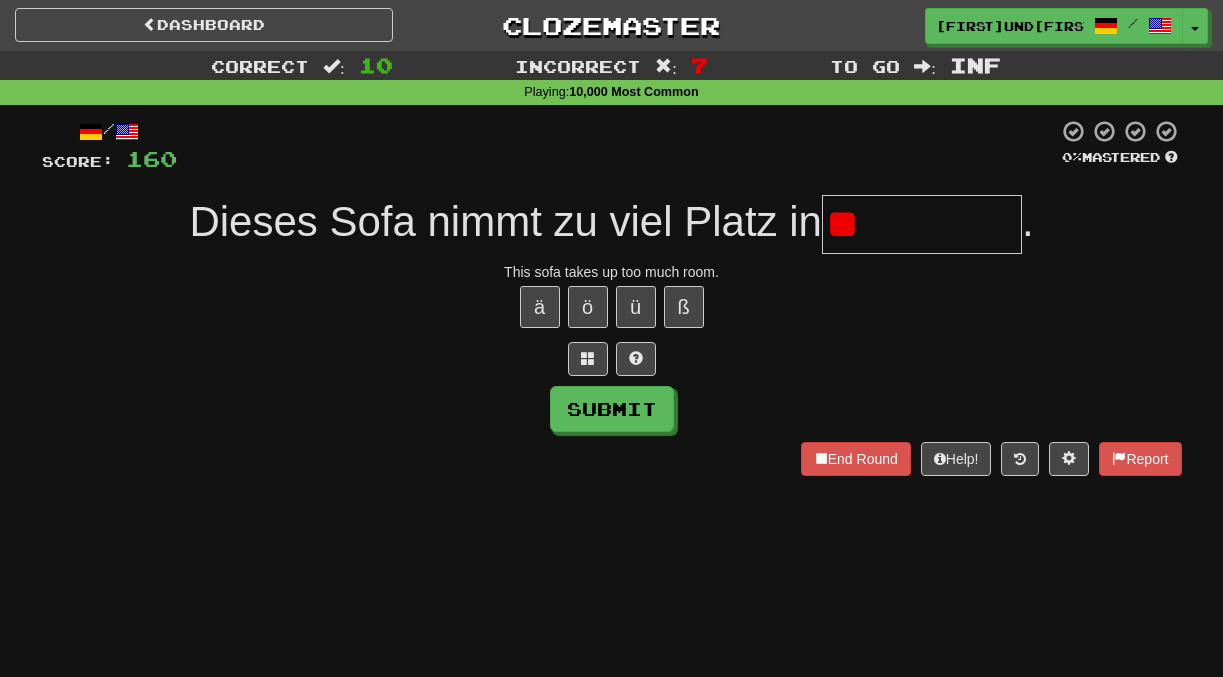 type on "*" 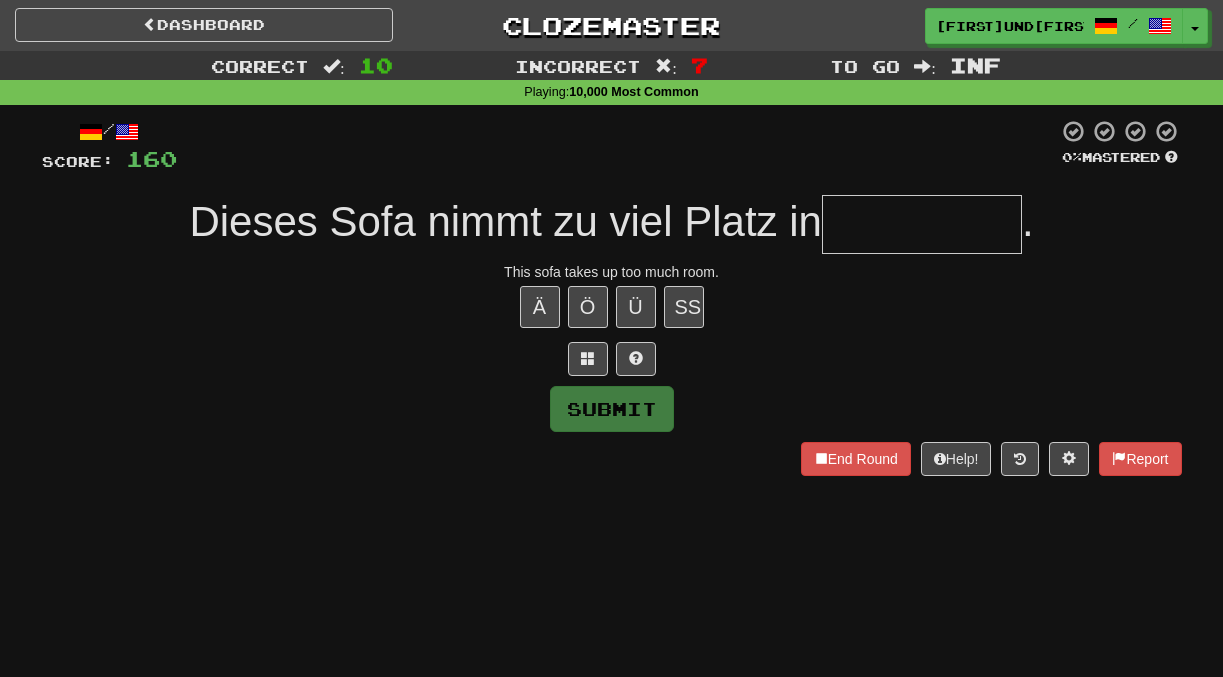 type on "*" 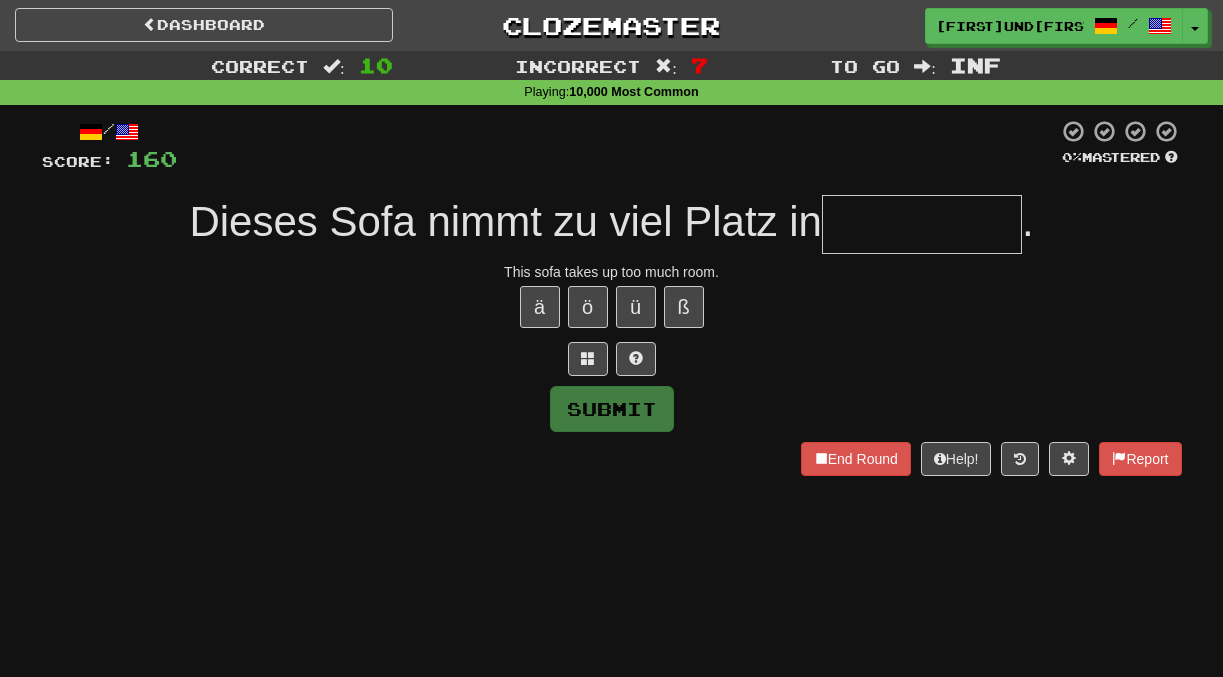 type on "********" 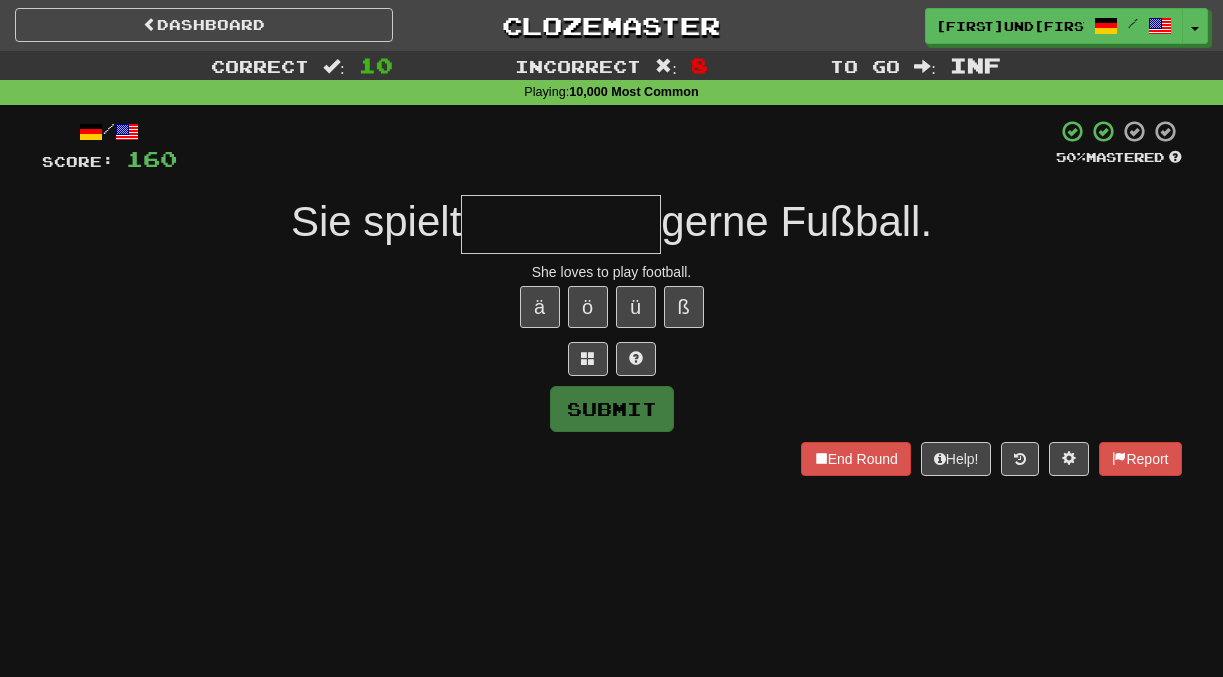 type on "*" 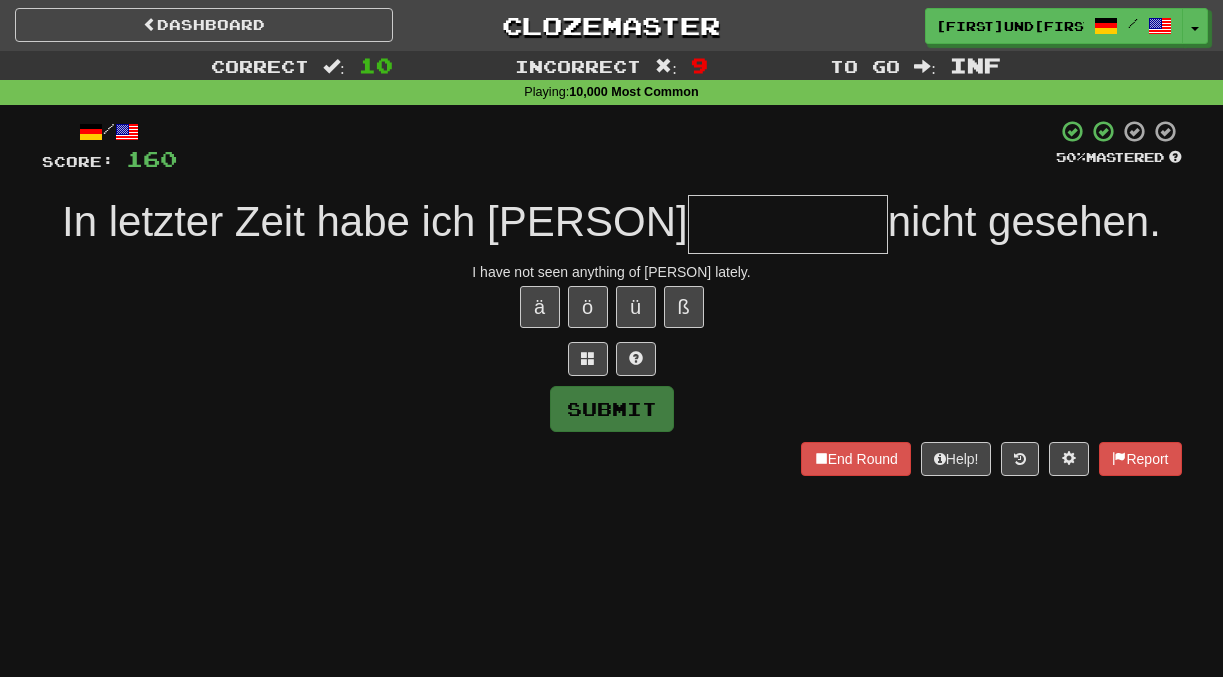 type on "*" 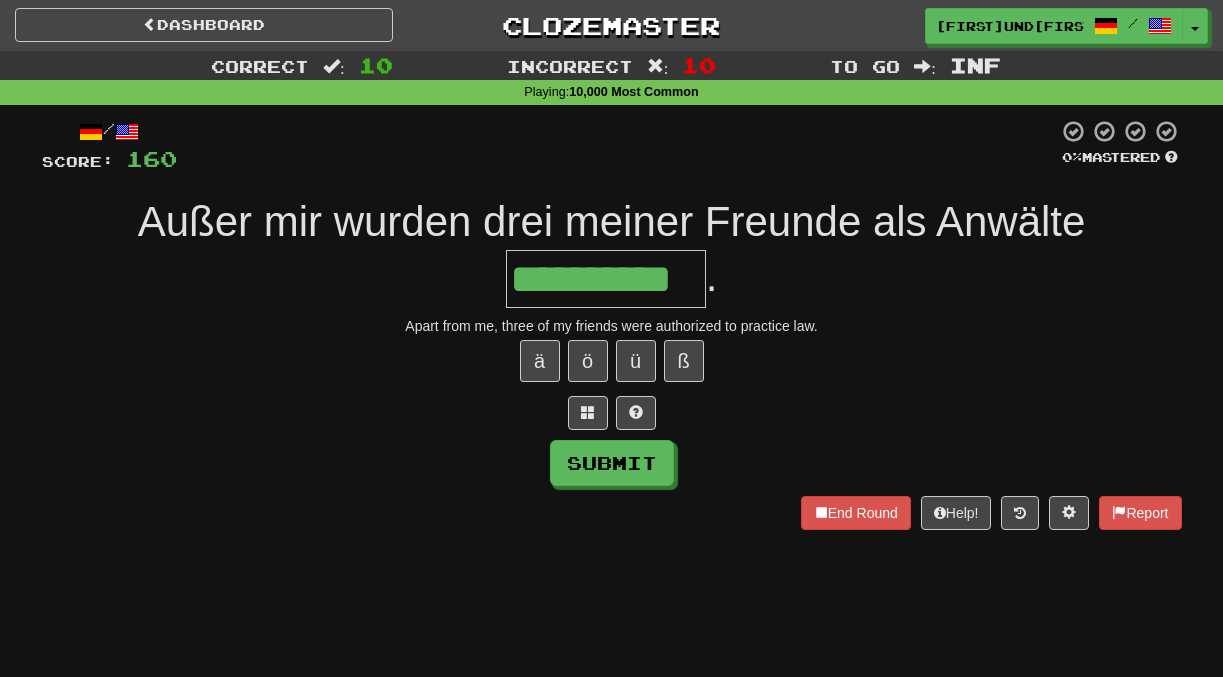 scroll, scrollTop: 0, scrollLeft: 18, axis: horizontal 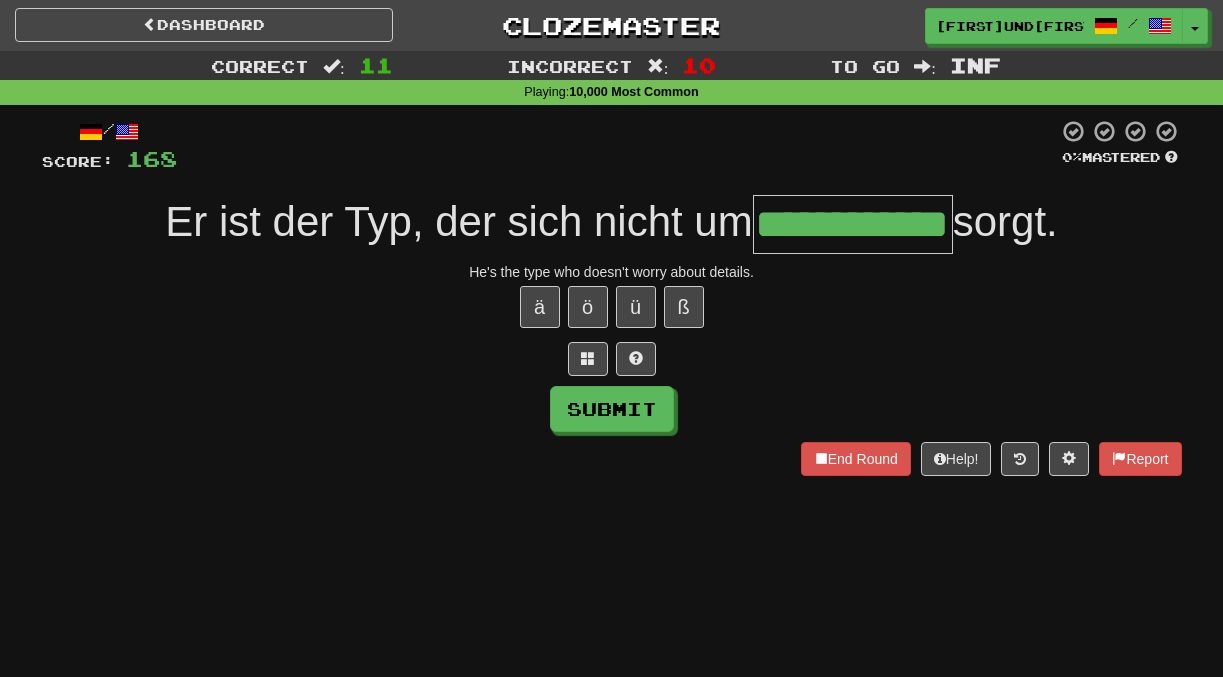 type on "**********" 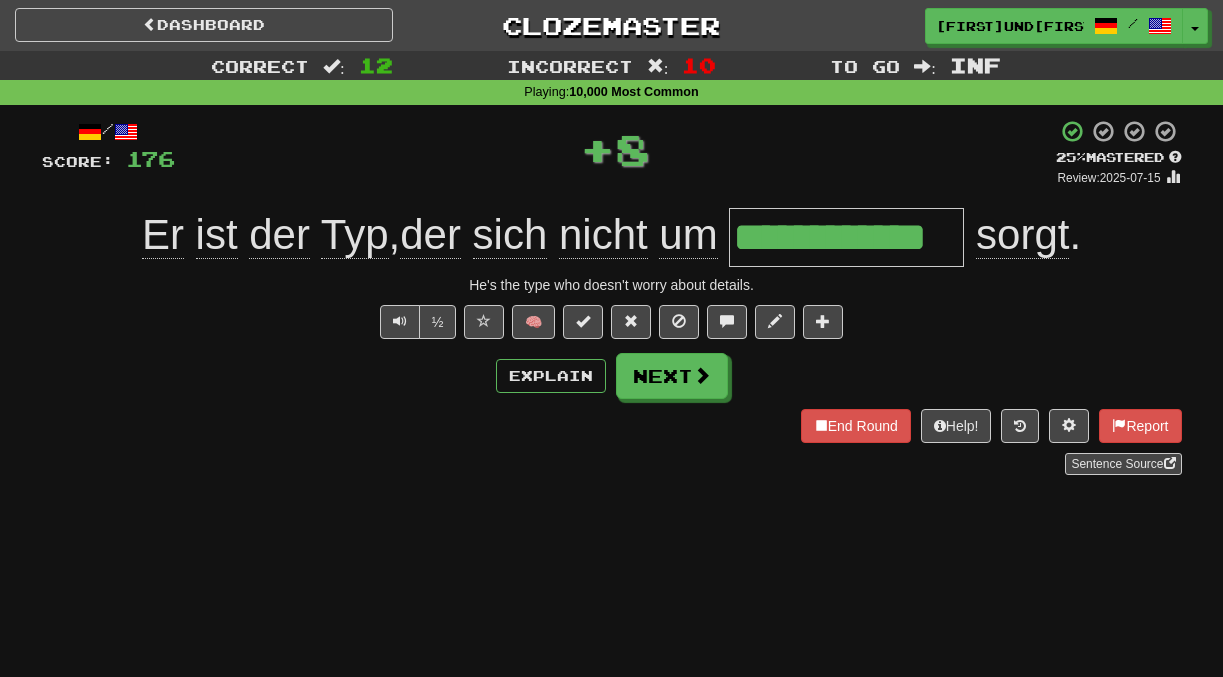 scroll, scrollTop: 0, scrollLeft: 0, axis: both 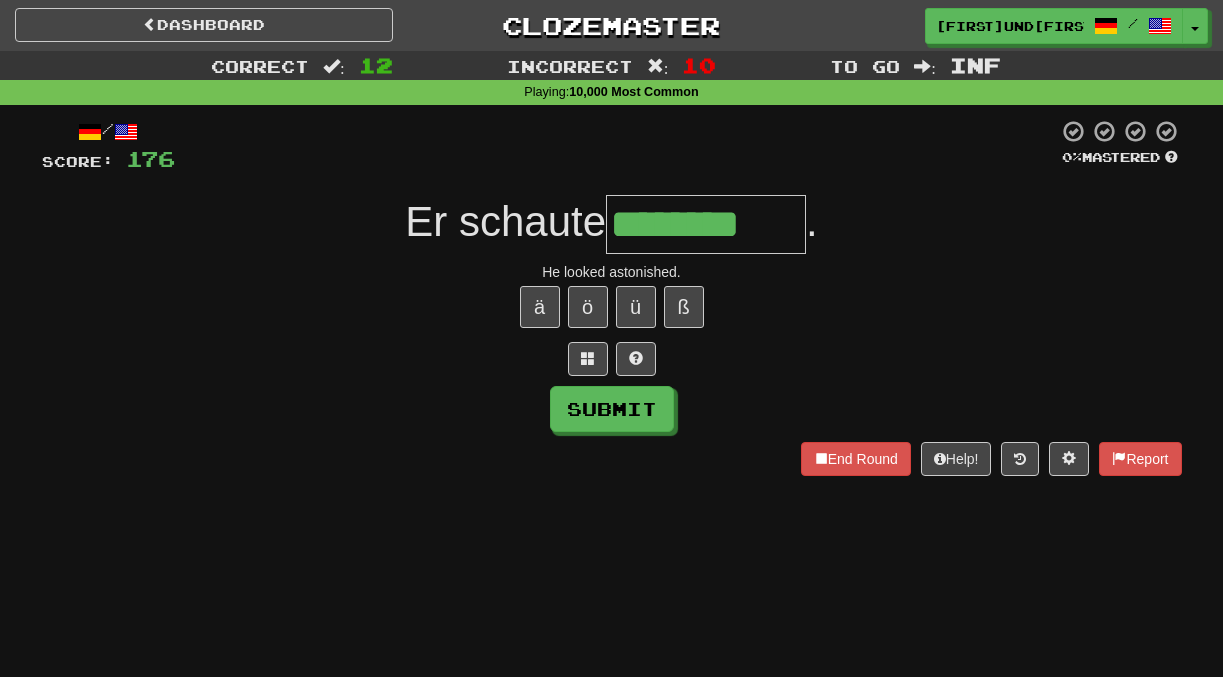 type on "********" 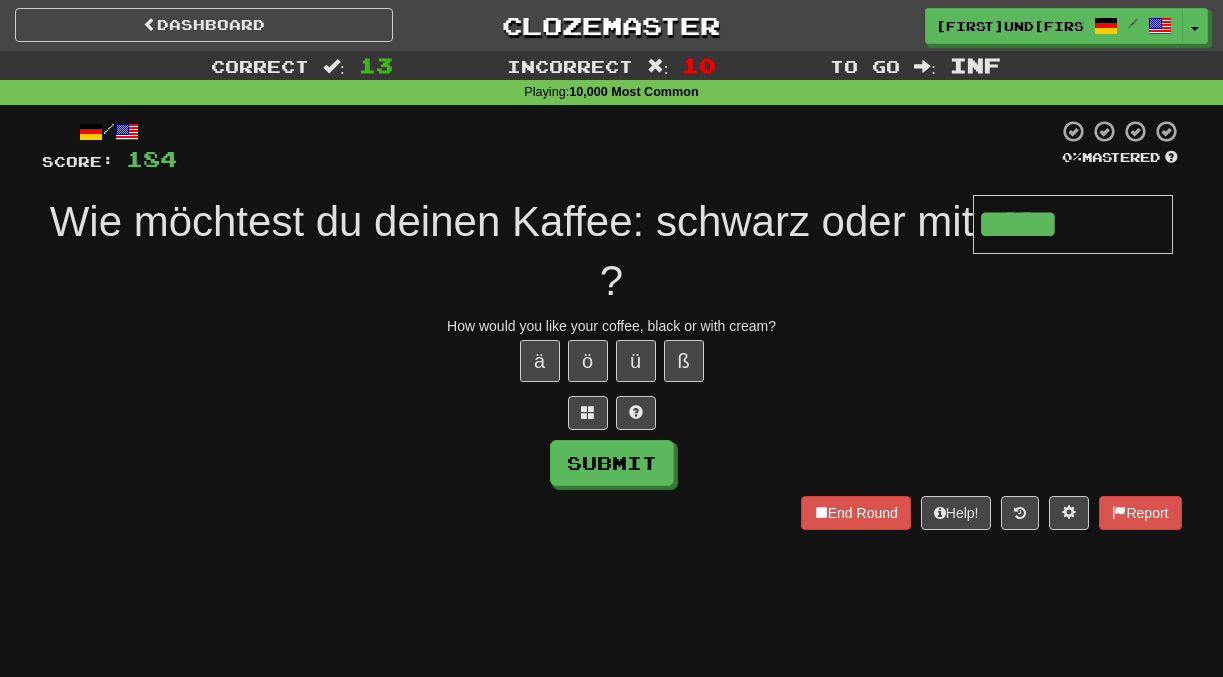 type on "*****" 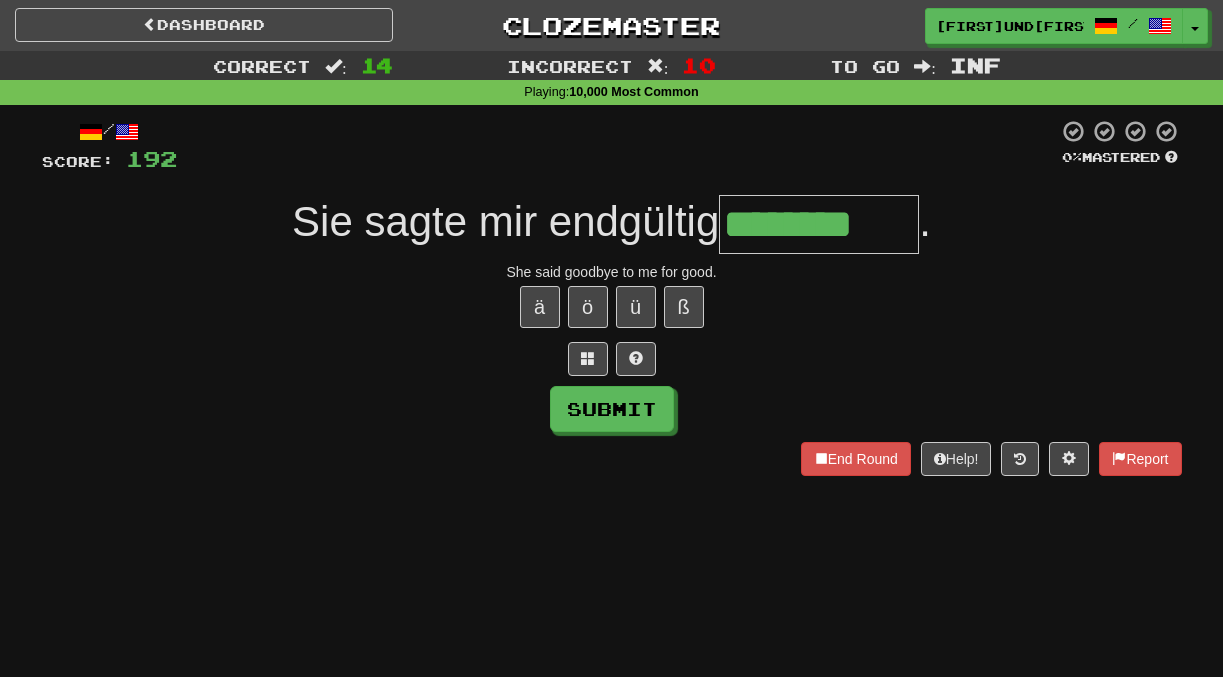 type on "********" 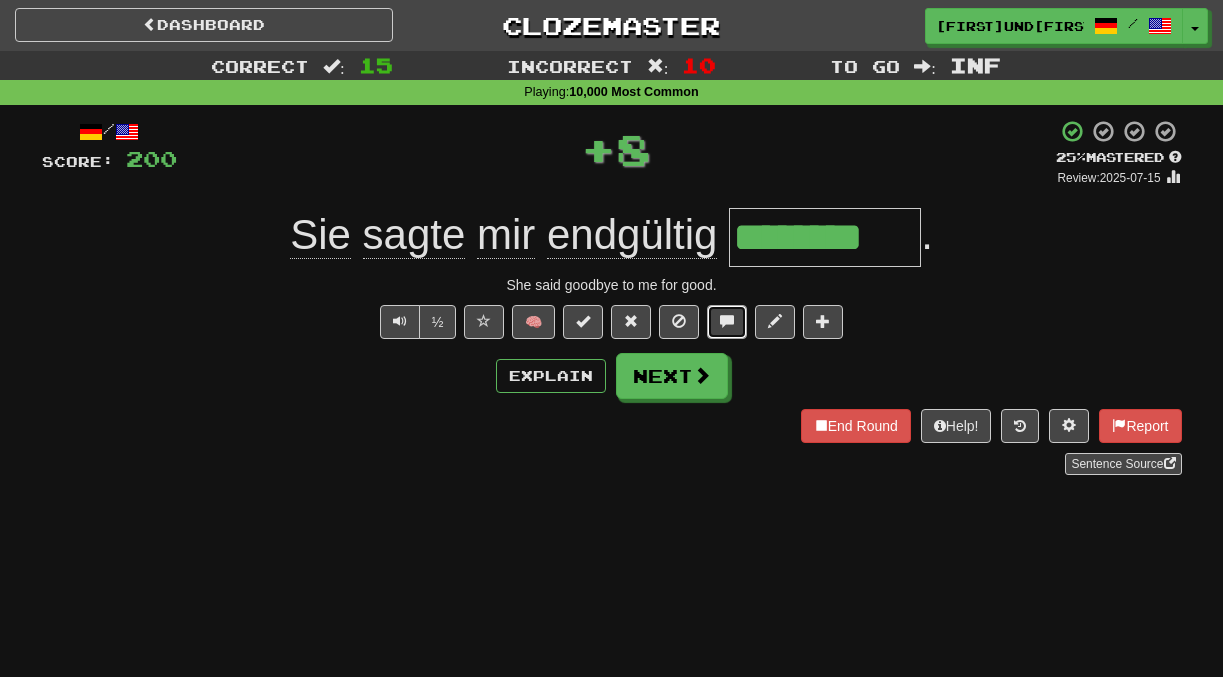 click at bounding box center [727, 321] 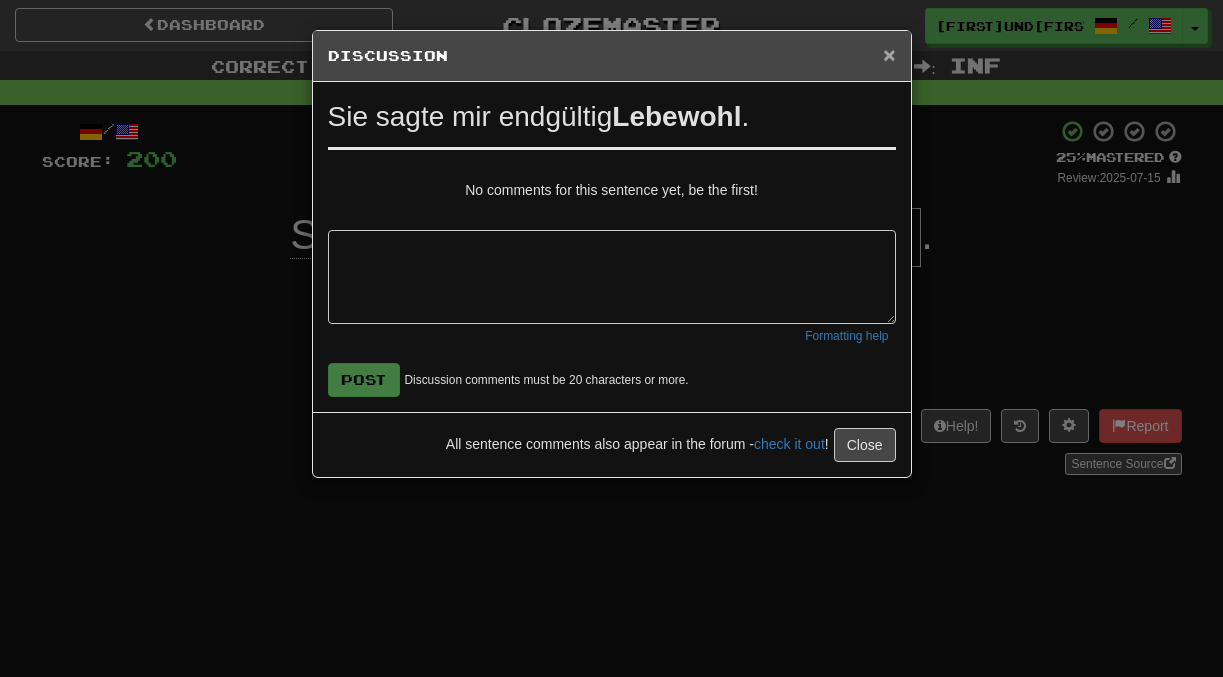 click on "×" at bounding box center [889, 54] 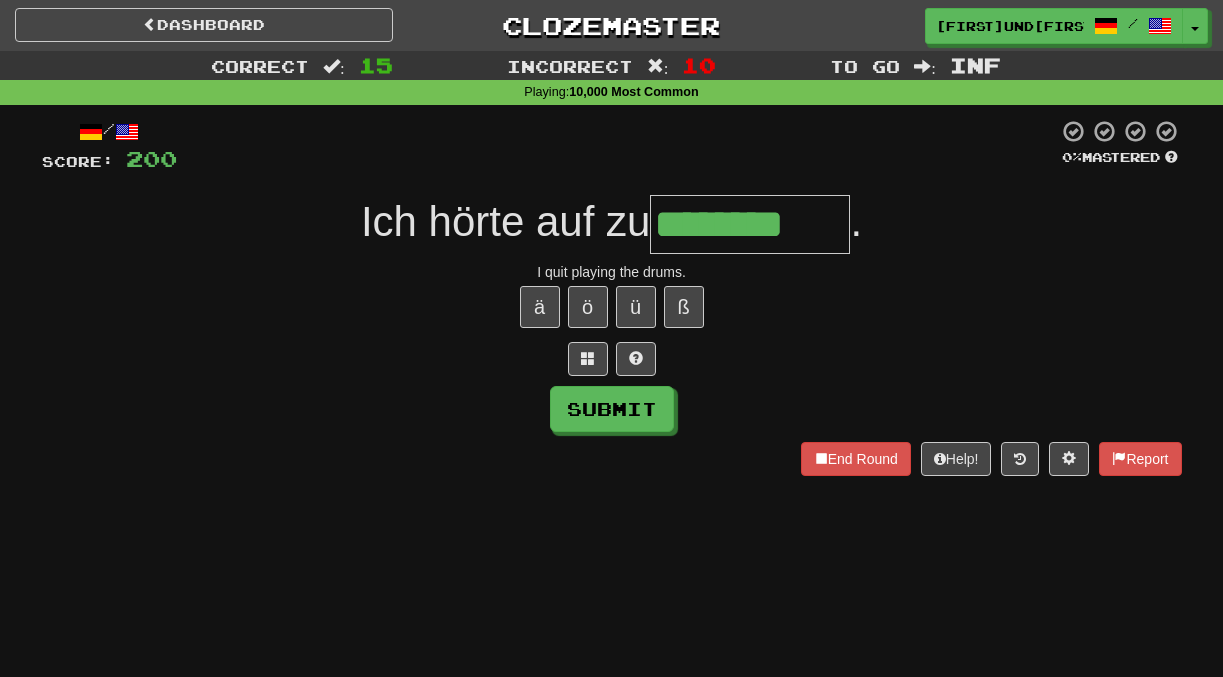 type on "********" 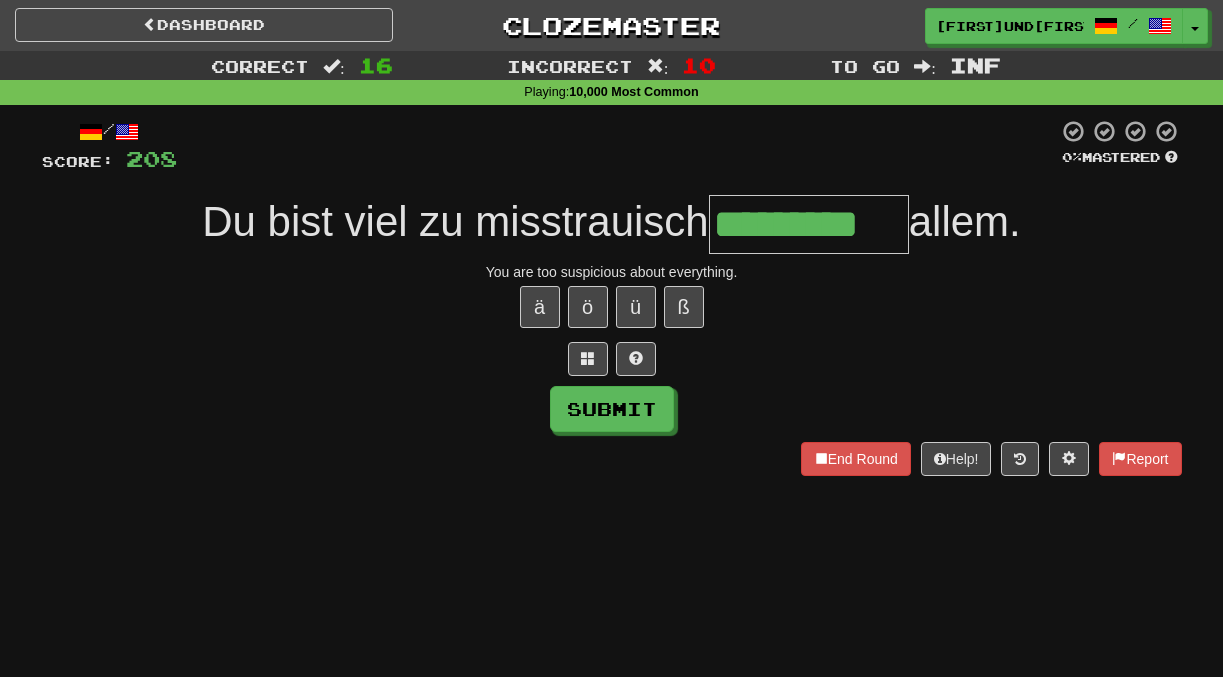 scroll, scrollTop: 0, scrollLeft: 9, axis: horizontal 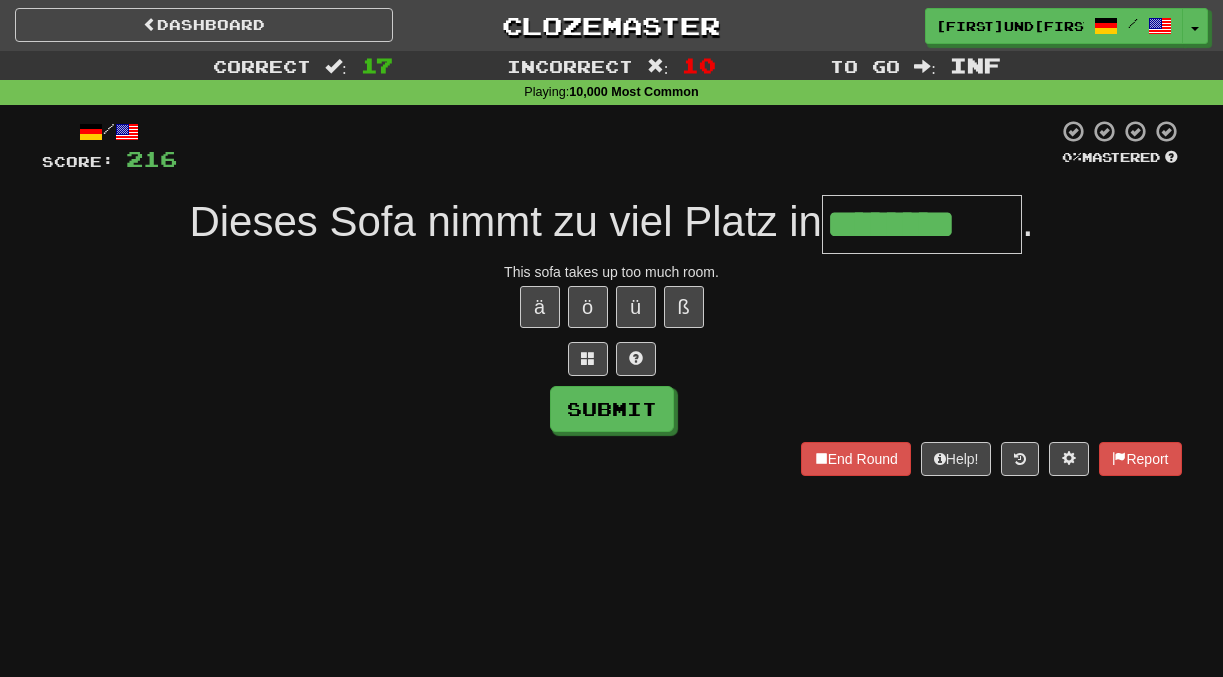 type on "********" 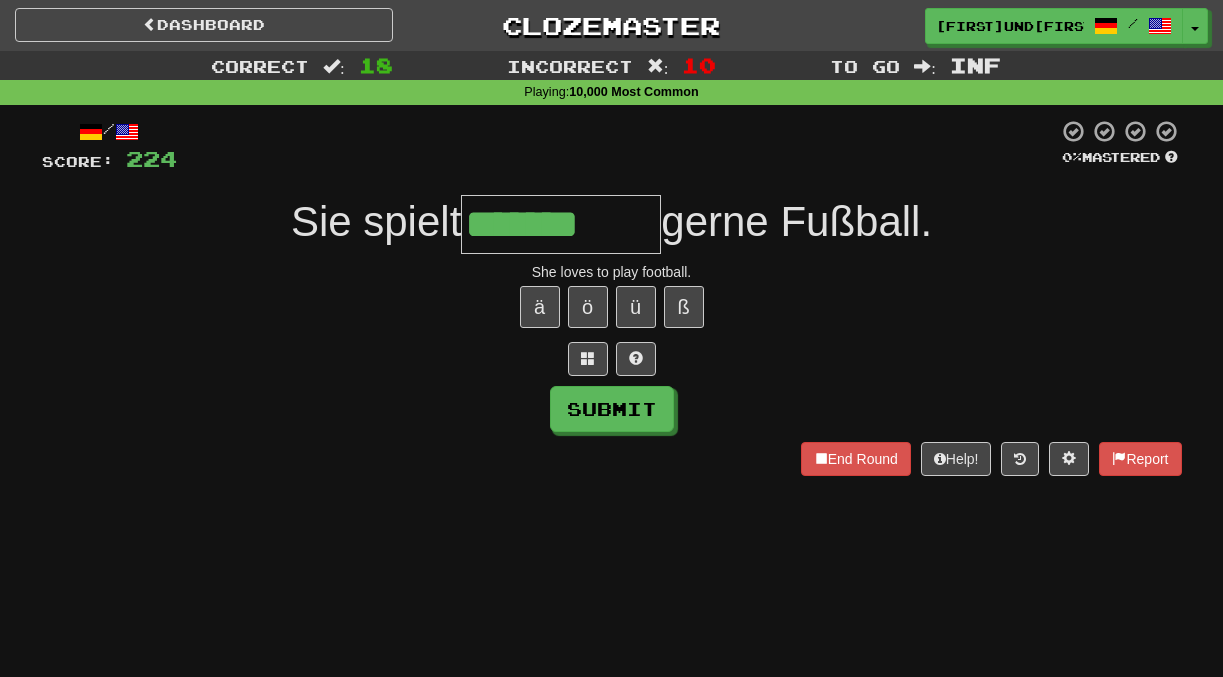 type on "*******" 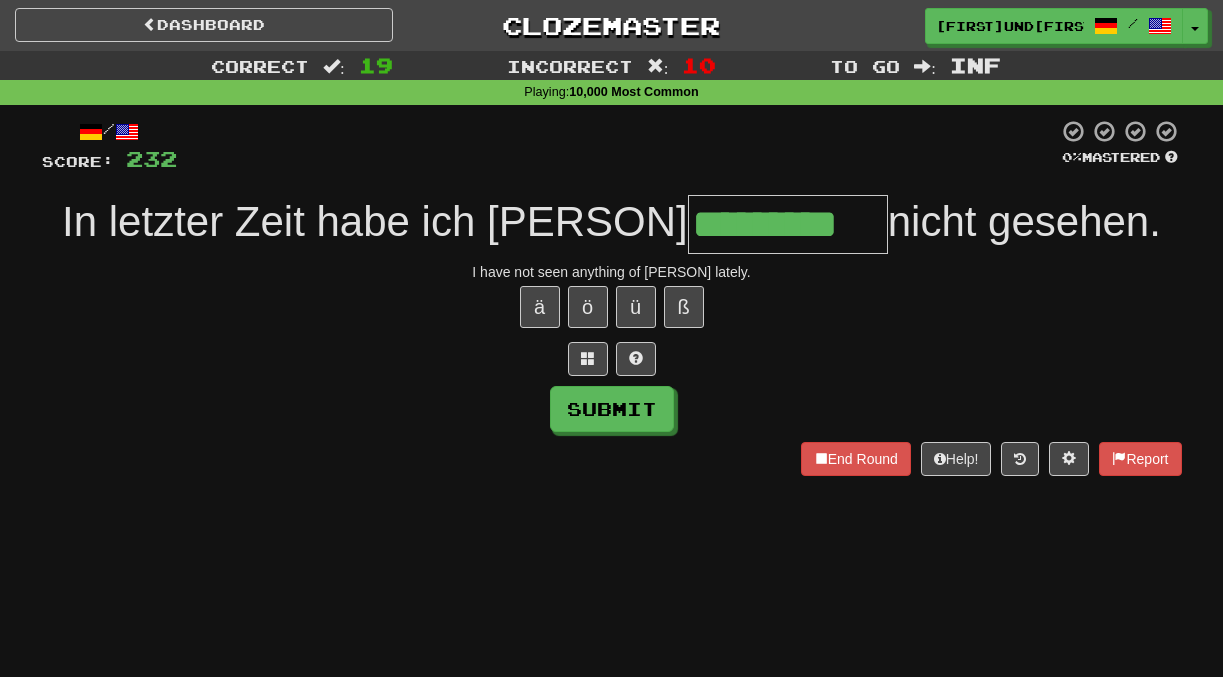 type on "*********" 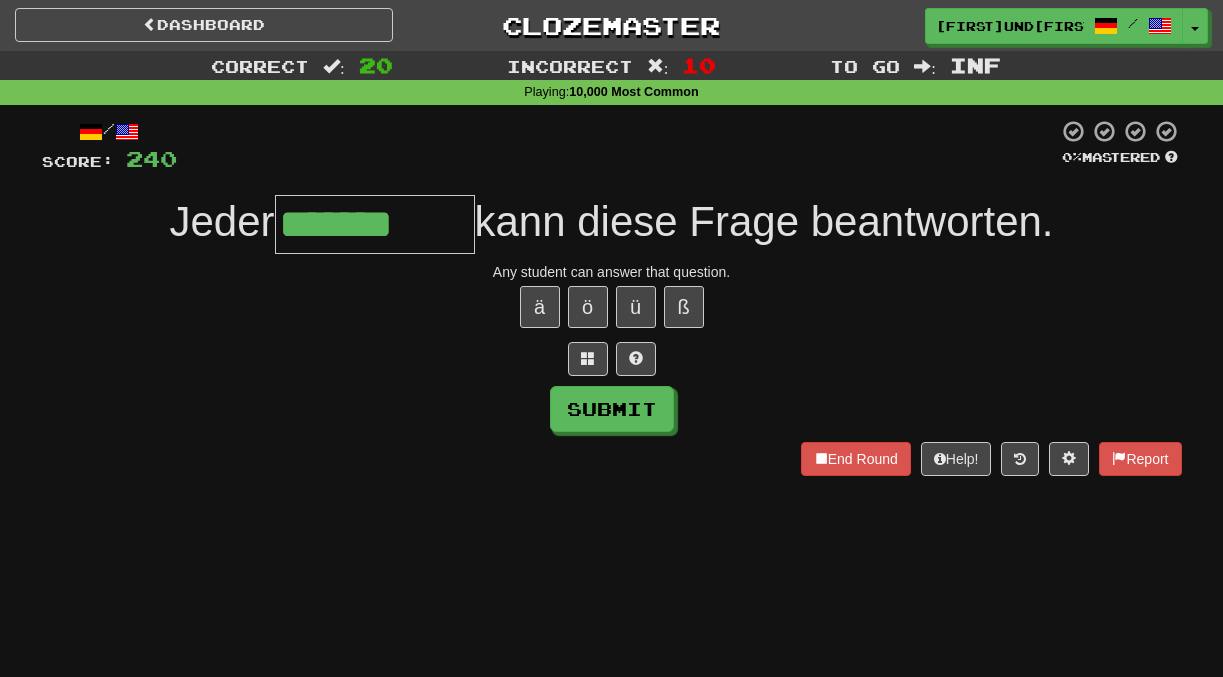 type on "*******" 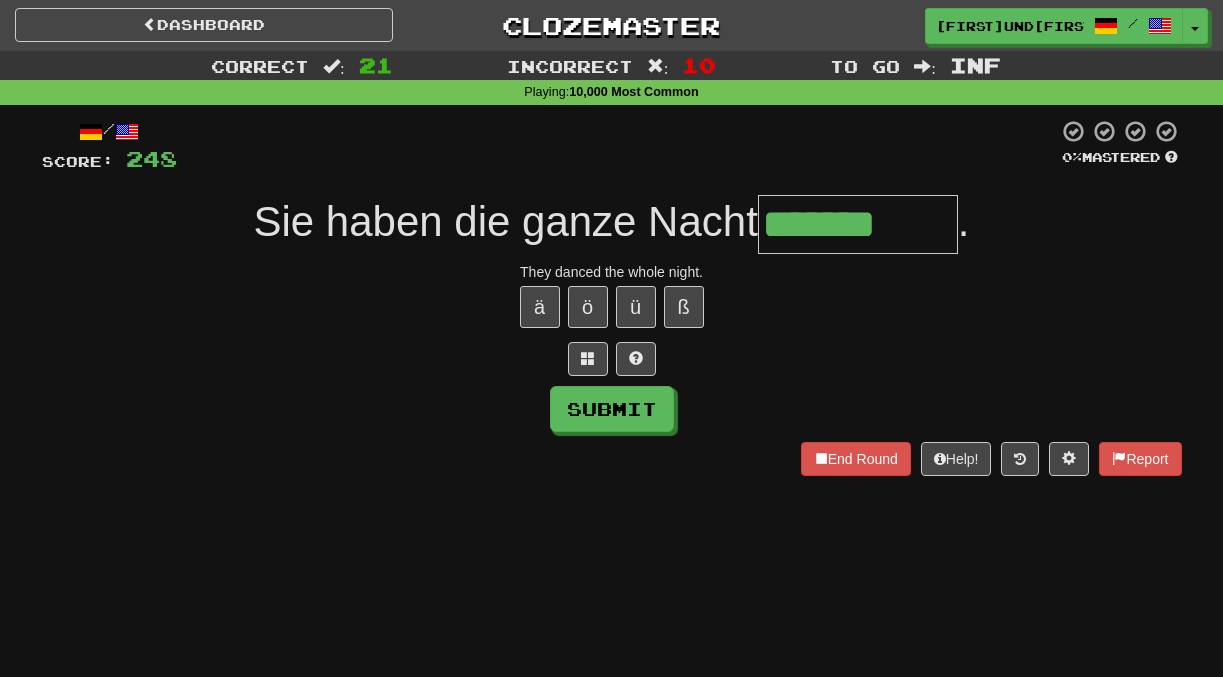 type on "*******" 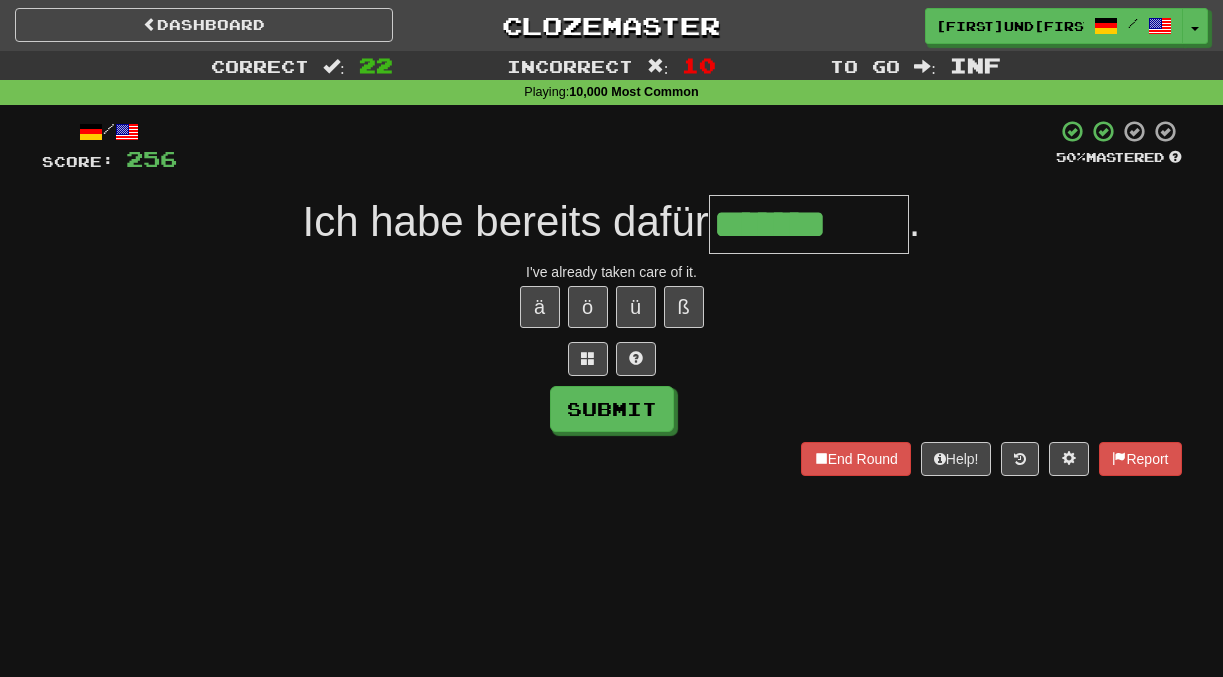 type on "*******" 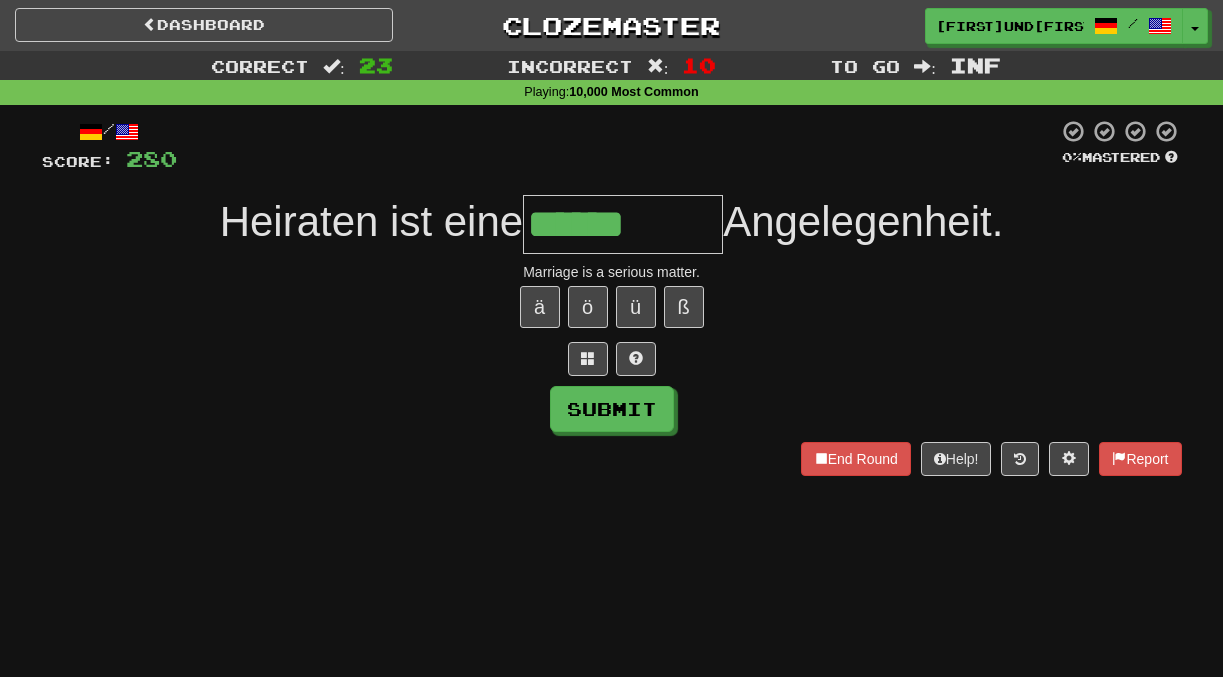 type on "******" 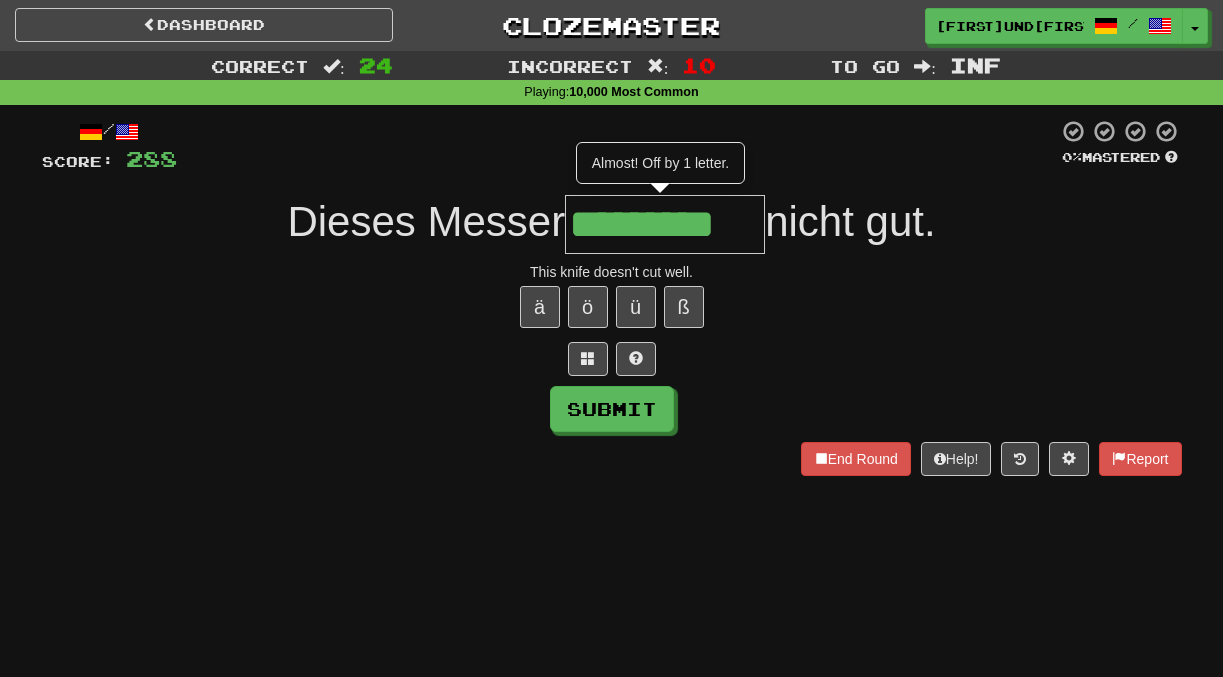 type on "*********" 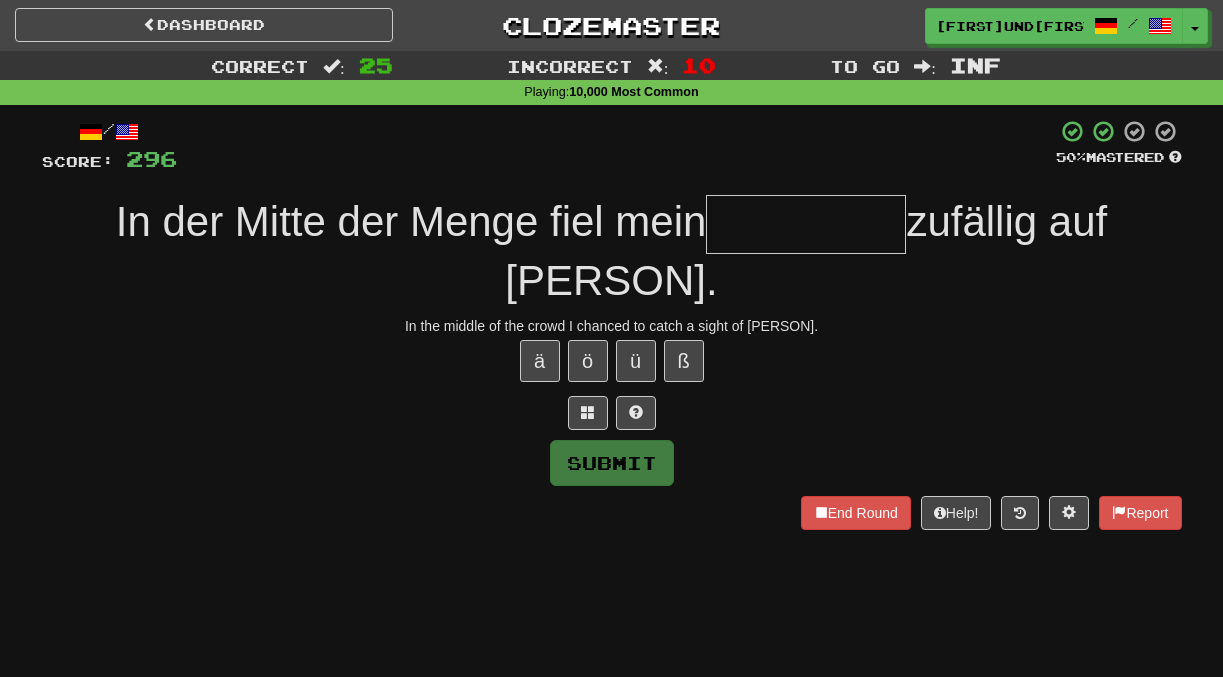 type on "*" 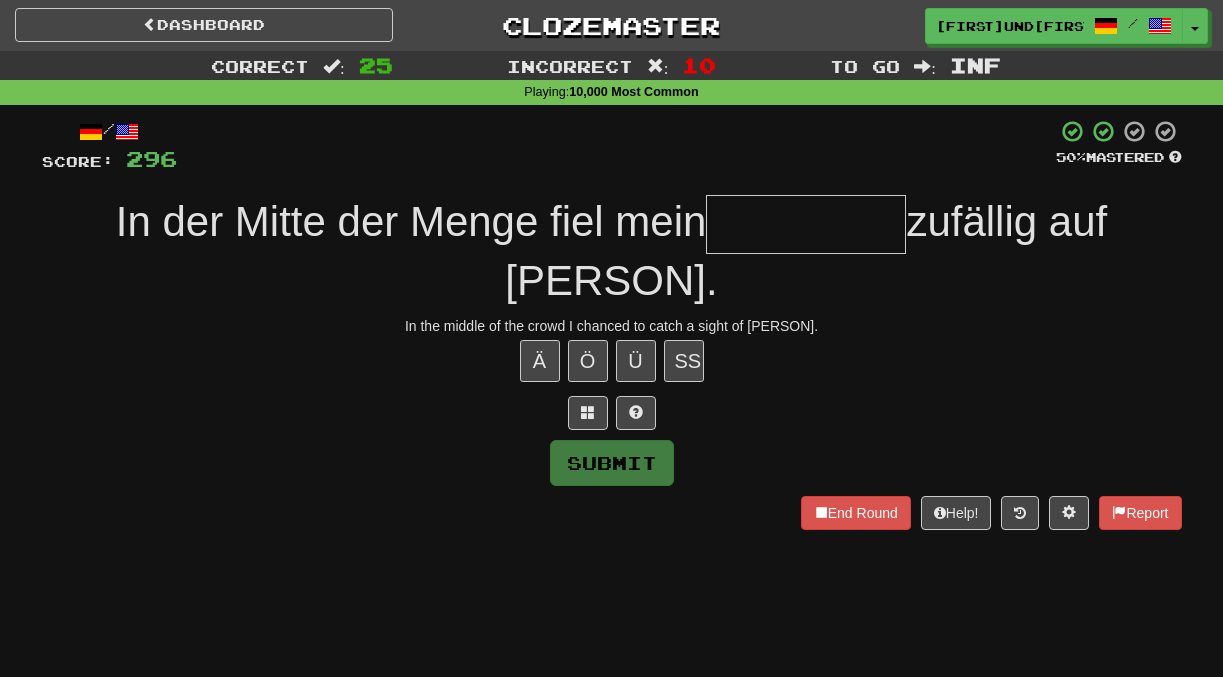 type on "*" 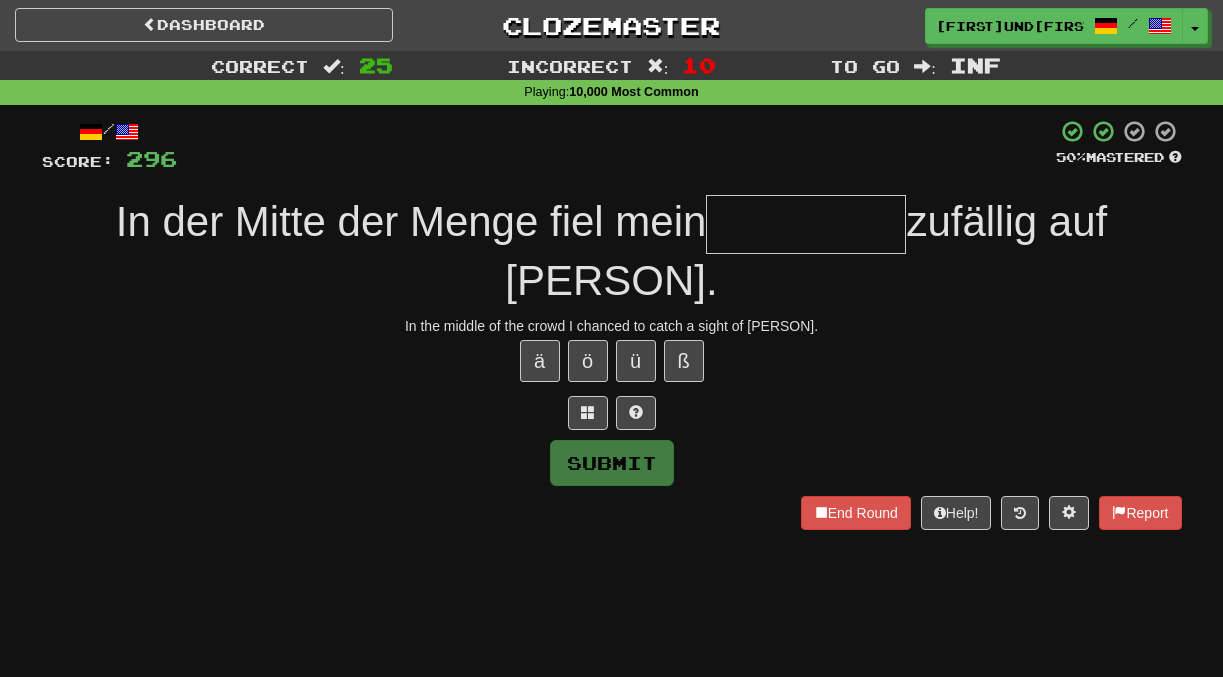 type on "*" 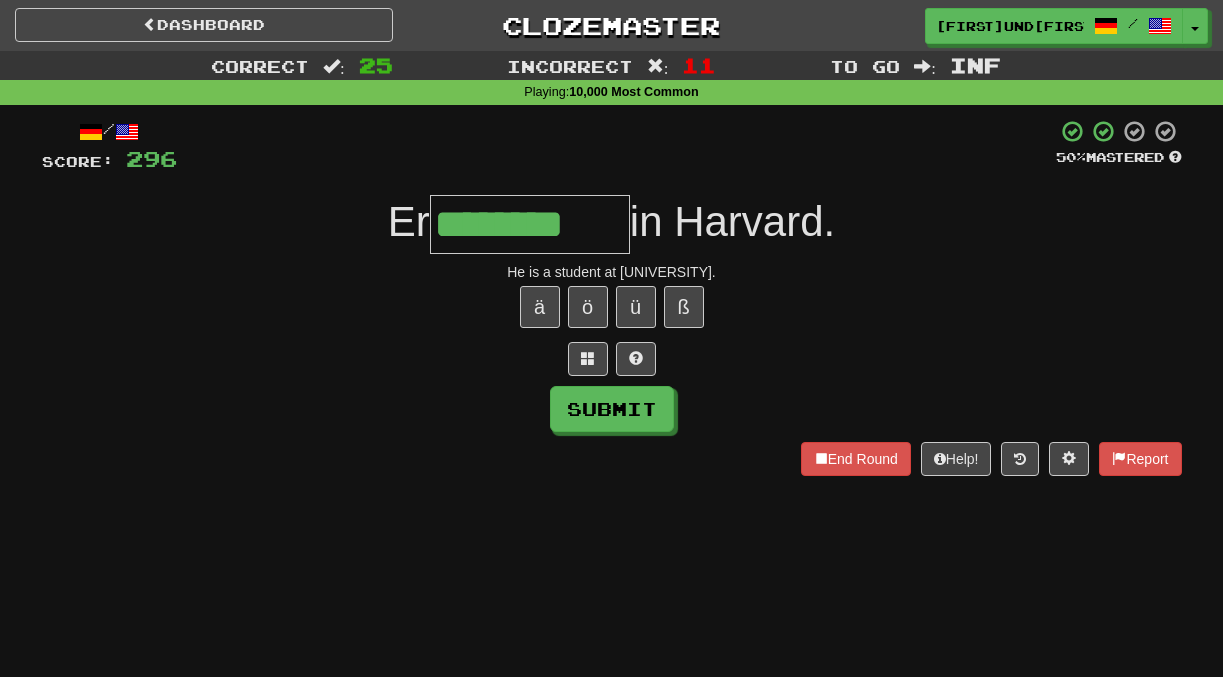 type on "********" 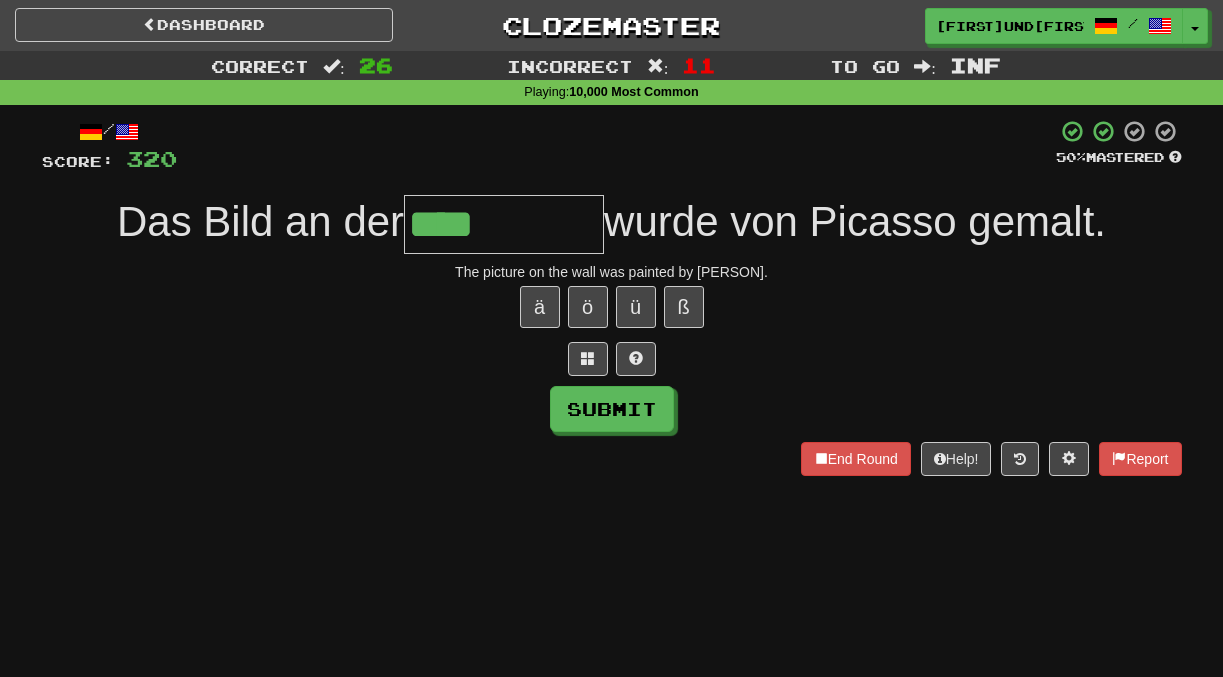 type on "****" 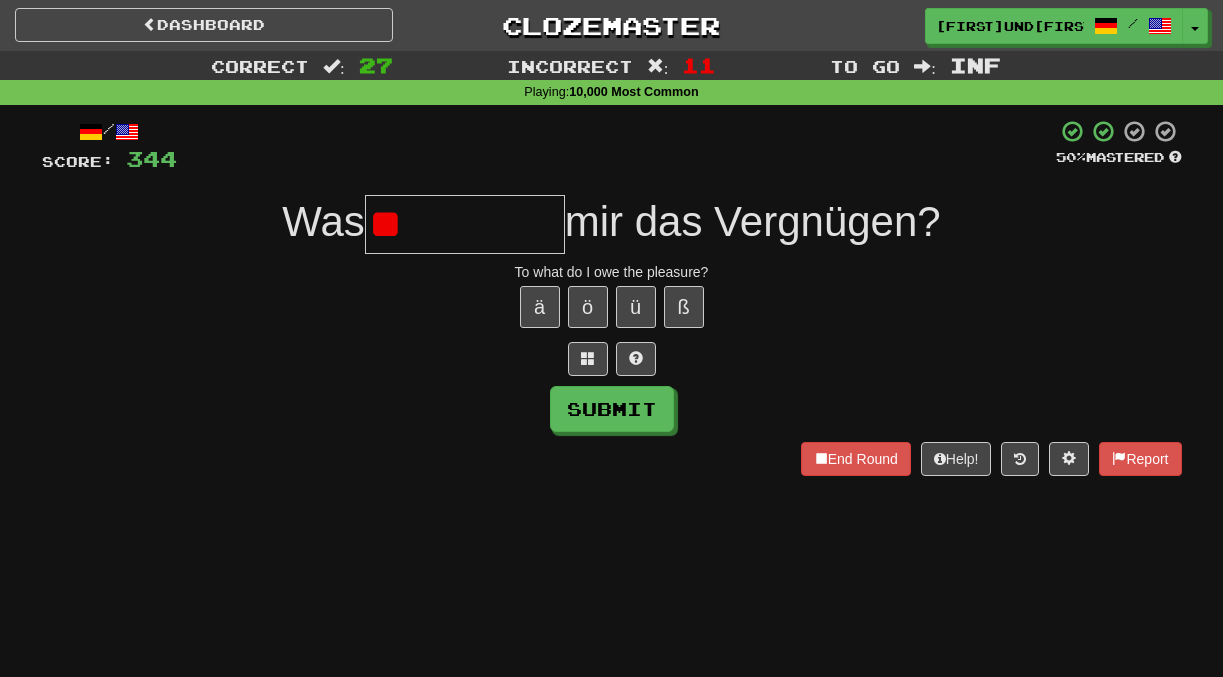 type on "*" 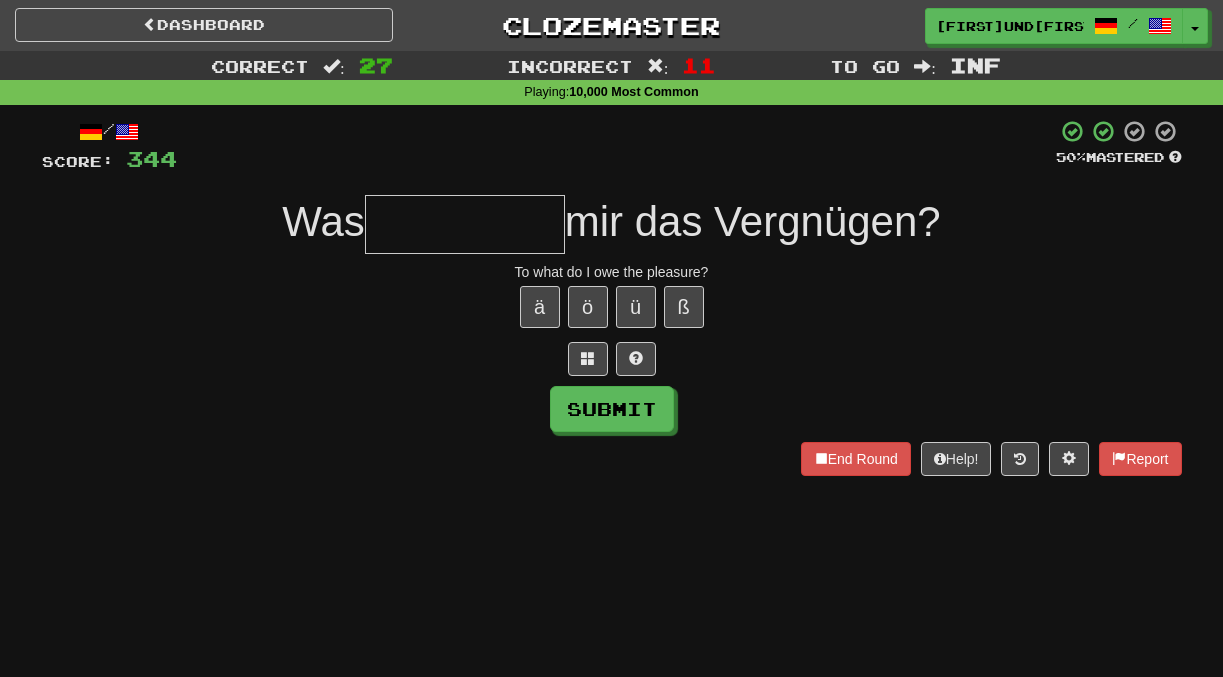 type on "*" 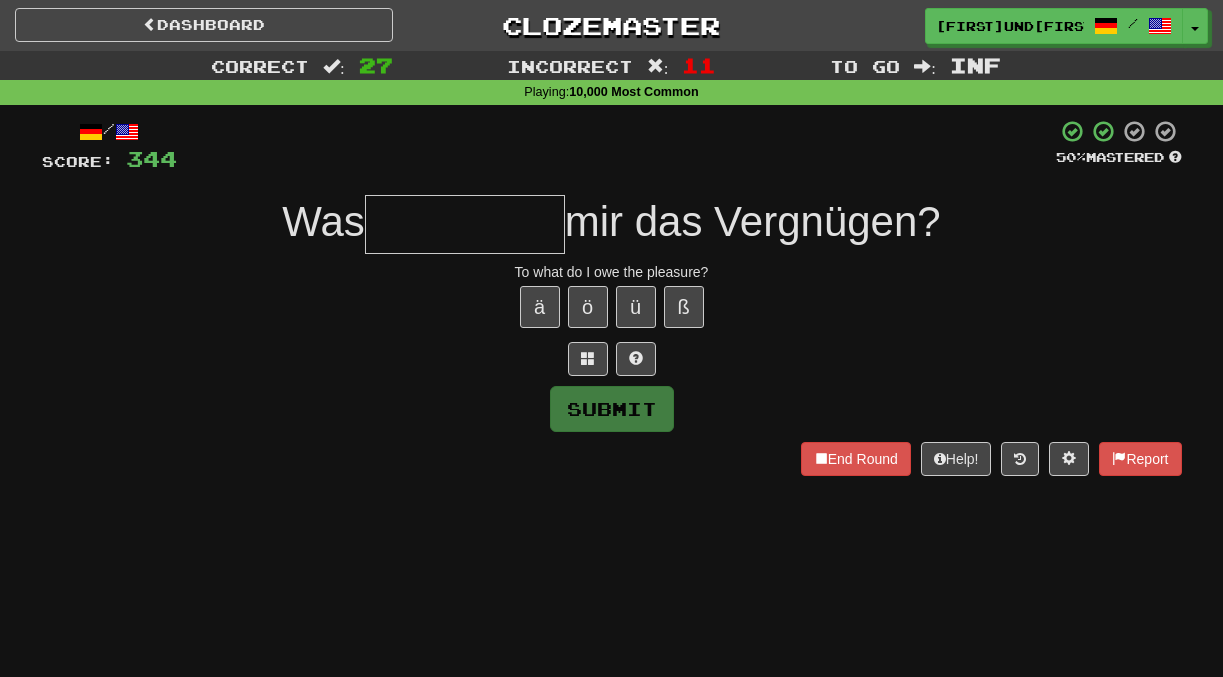 type on "*" 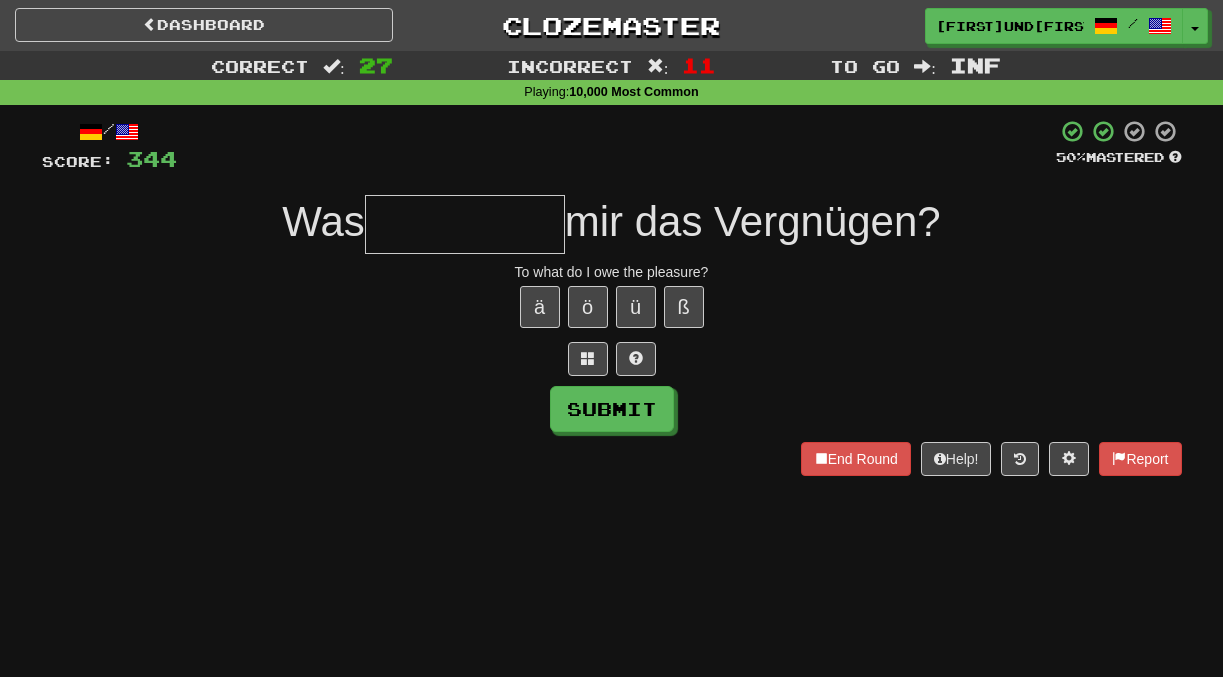 type on "*" 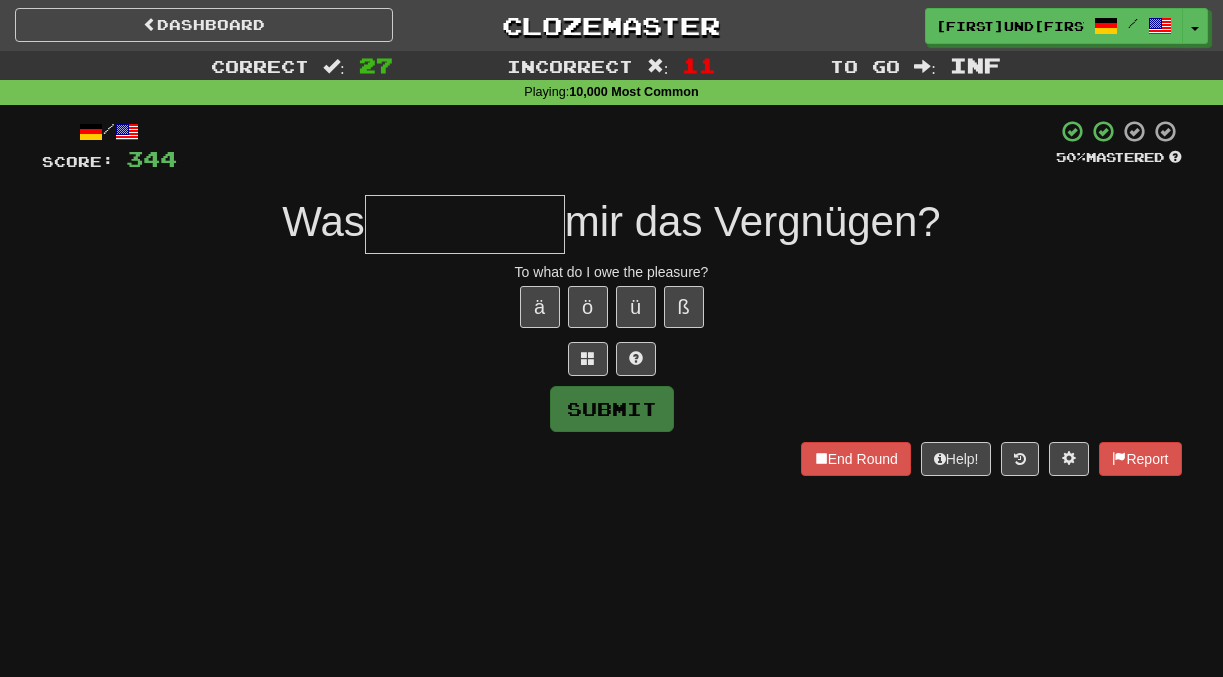 type on "**********" 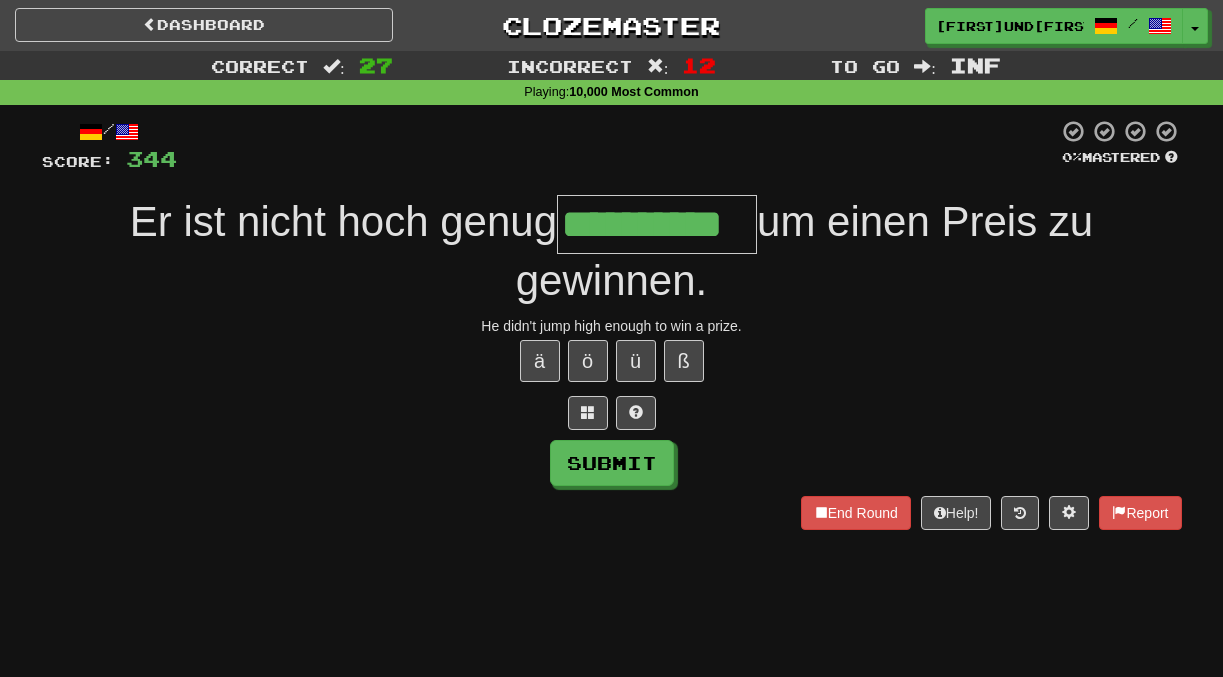 scroll, scrollTop: 0, scrollLeft: 31, axis: horizontal 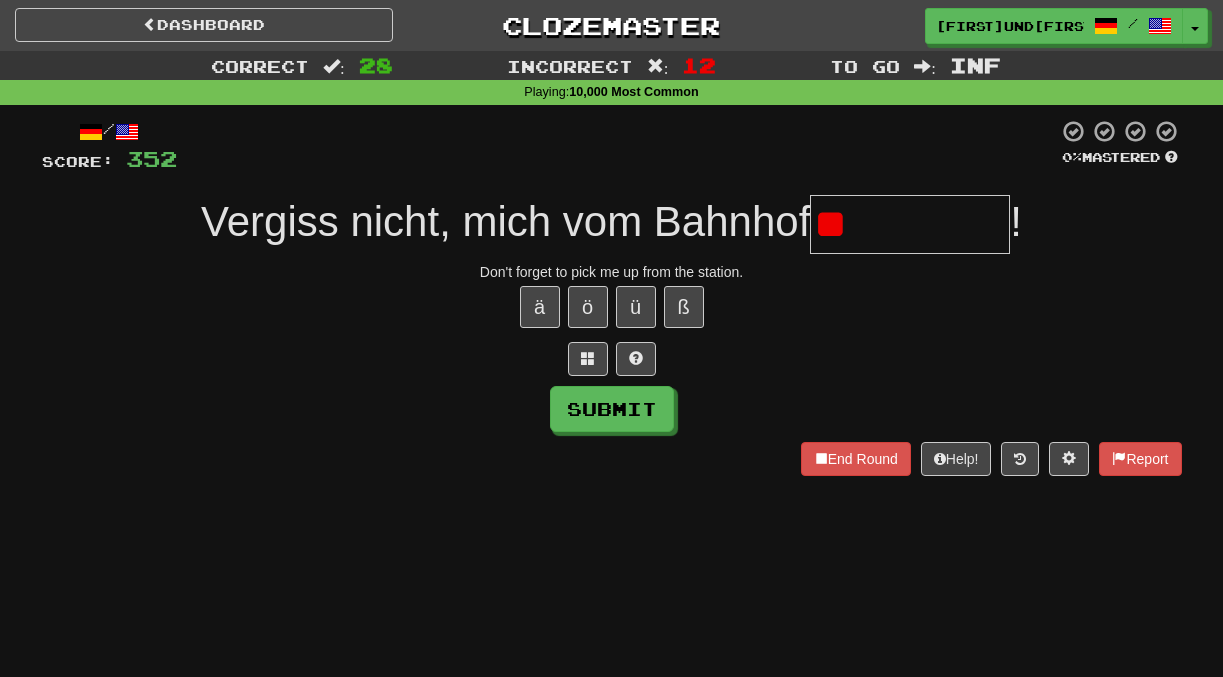 type on "*" 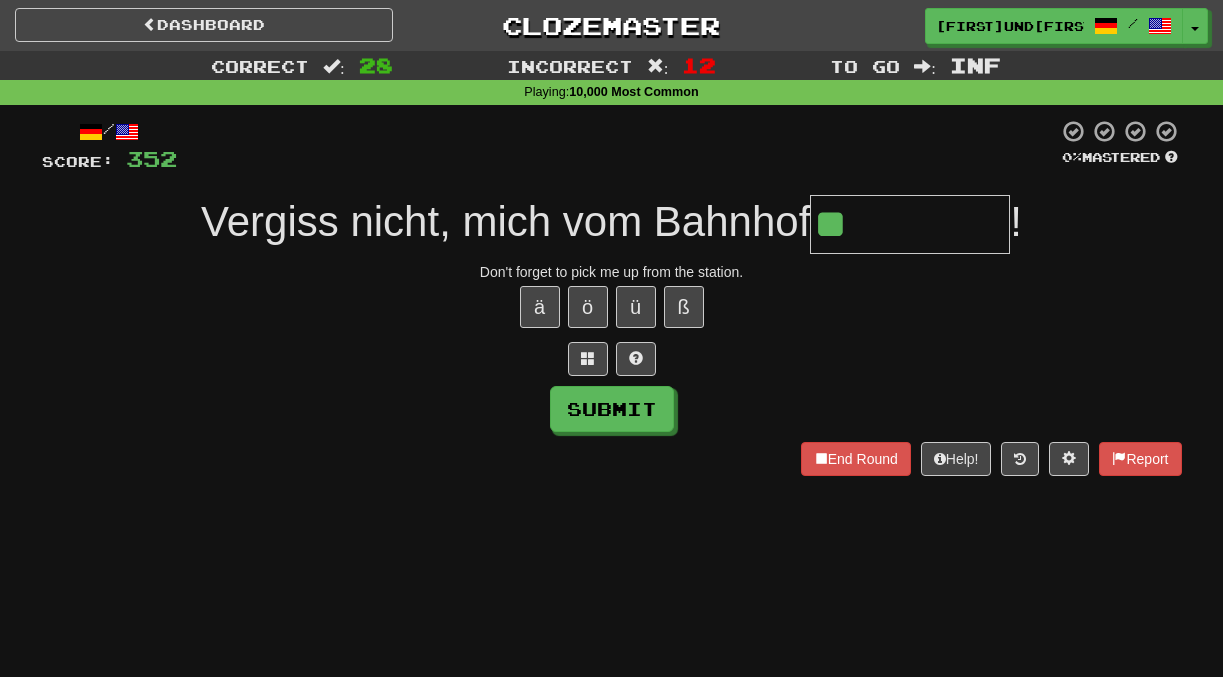 type on "*********" 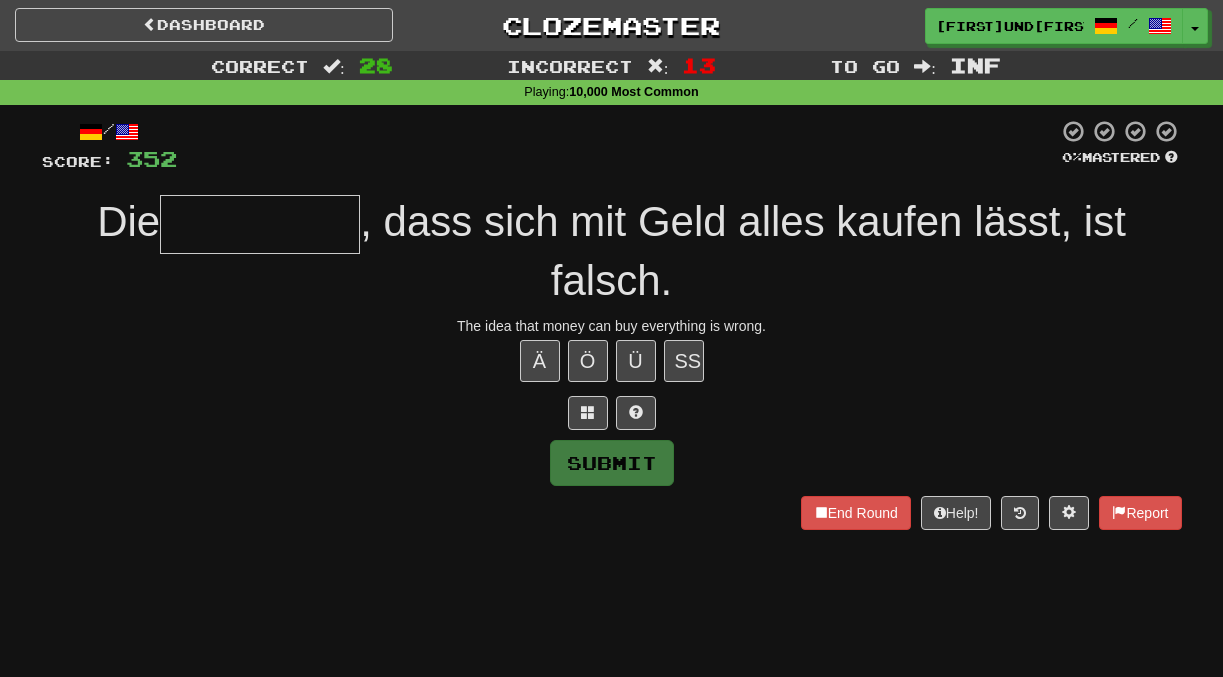 type on "*" 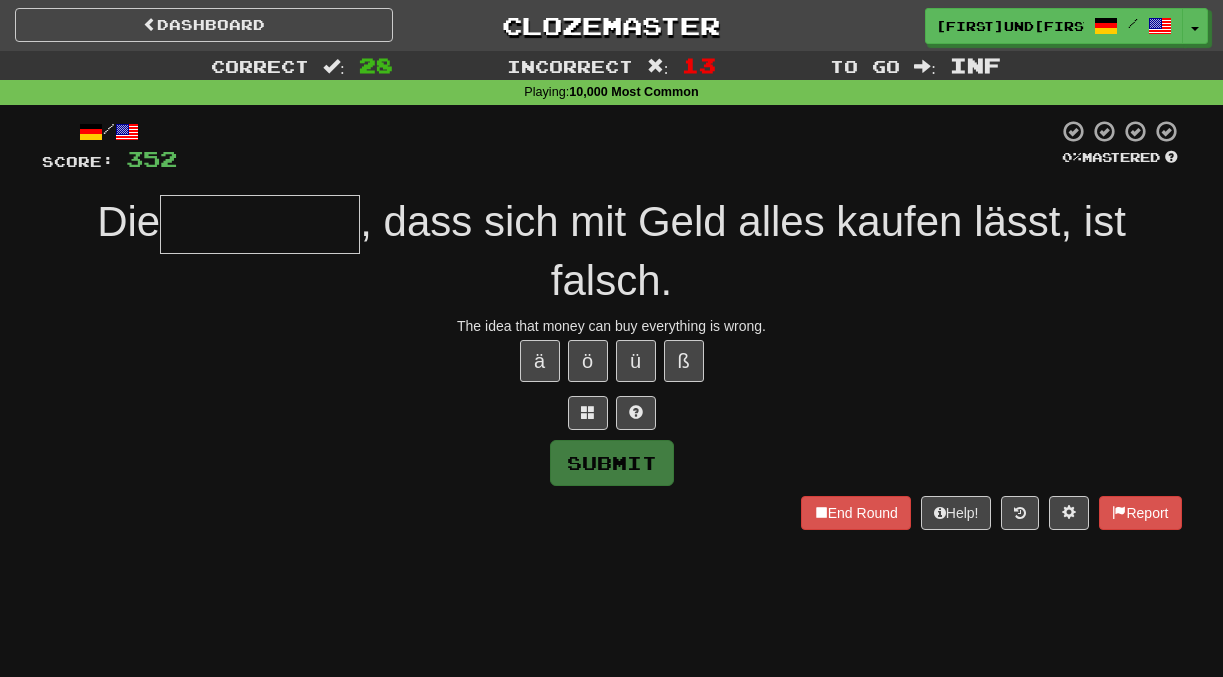 type on "*" 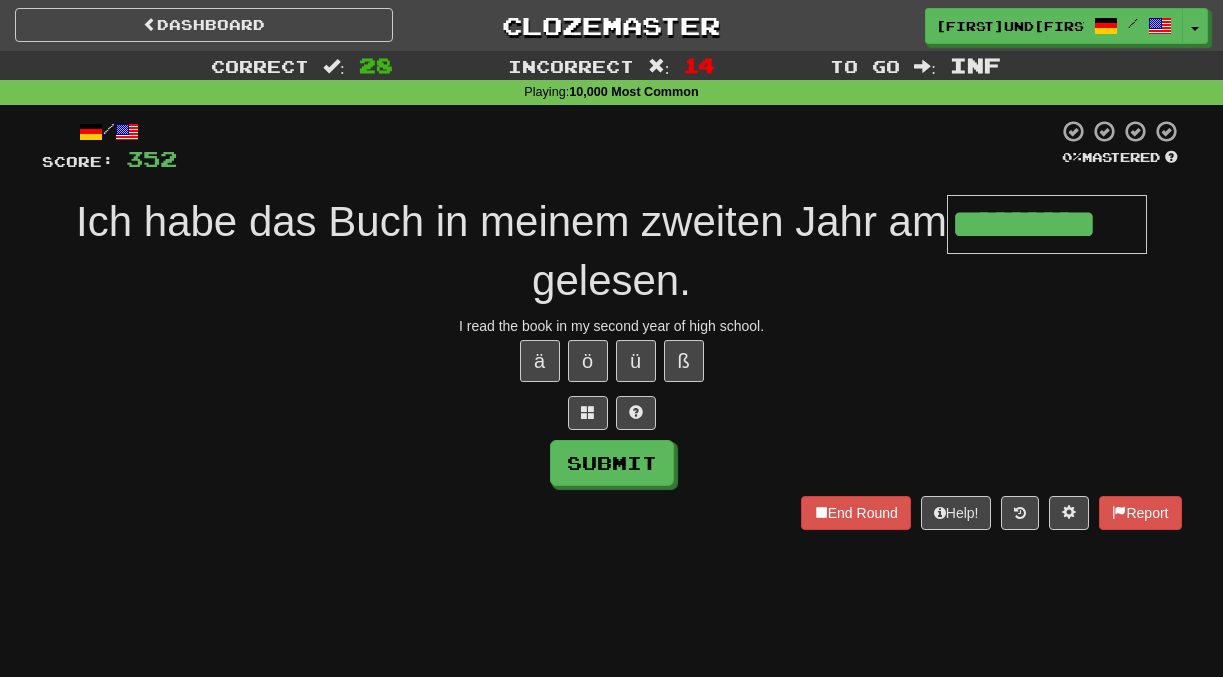 scroll, scrollTop: 0, scrollLeft: 32, axis: horizontal 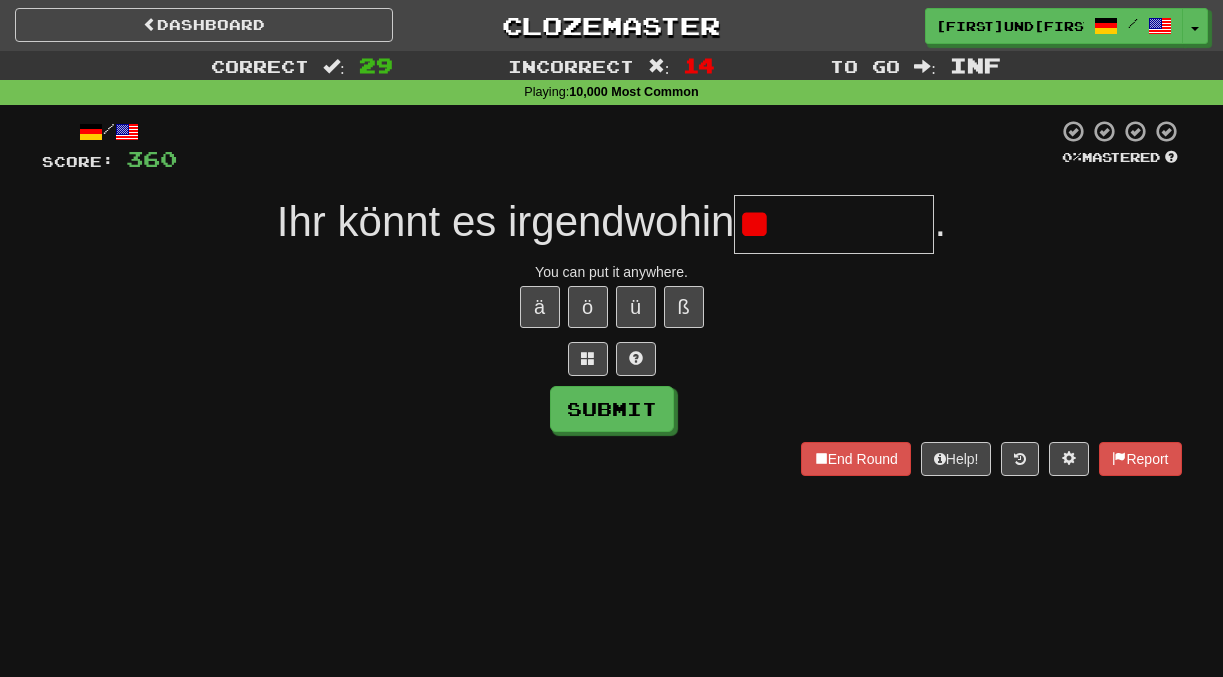 type on "*" 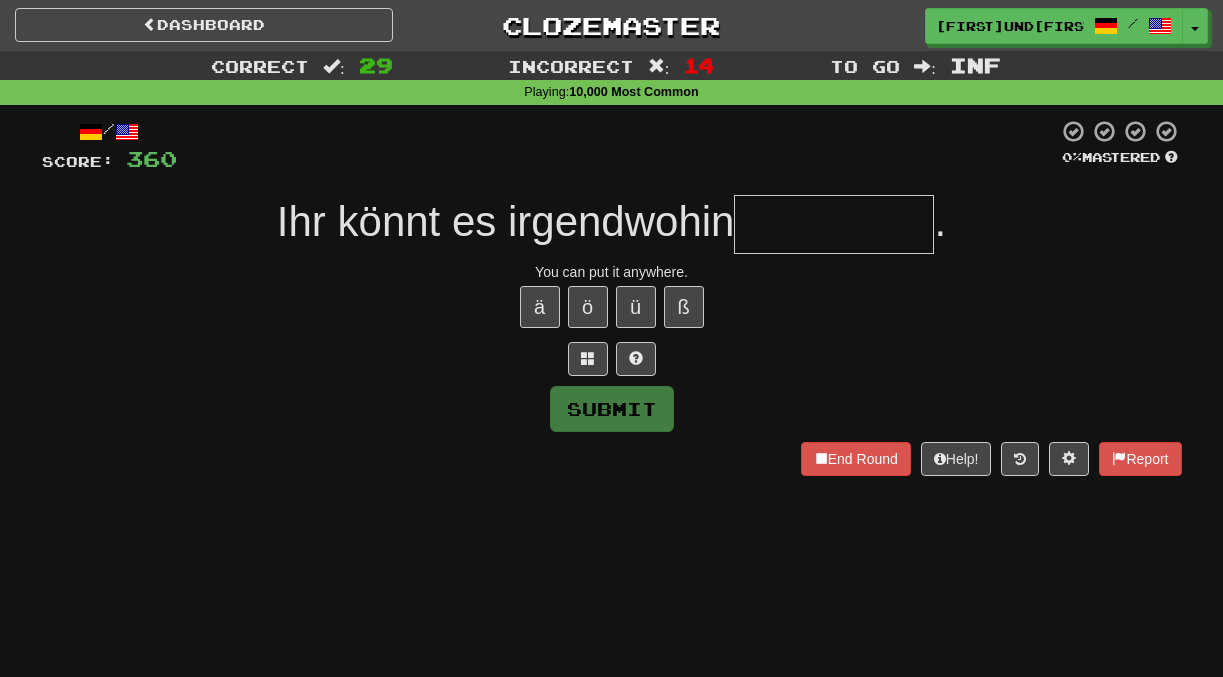 type on "*" 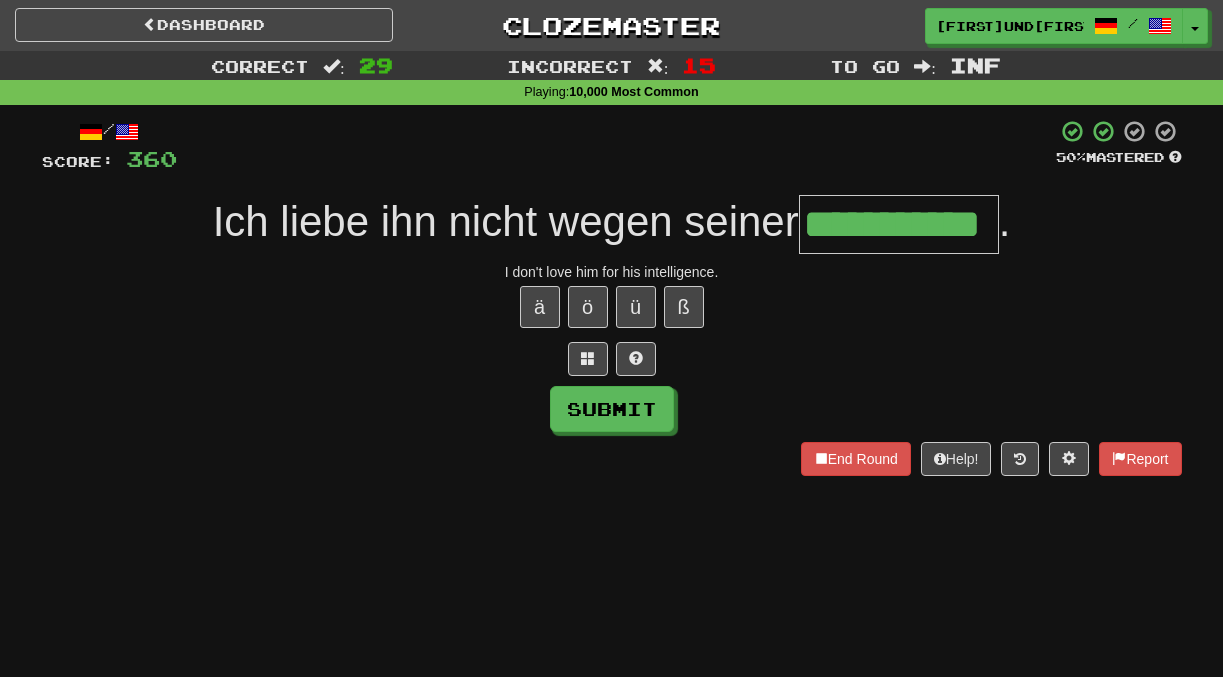 type on "**********" 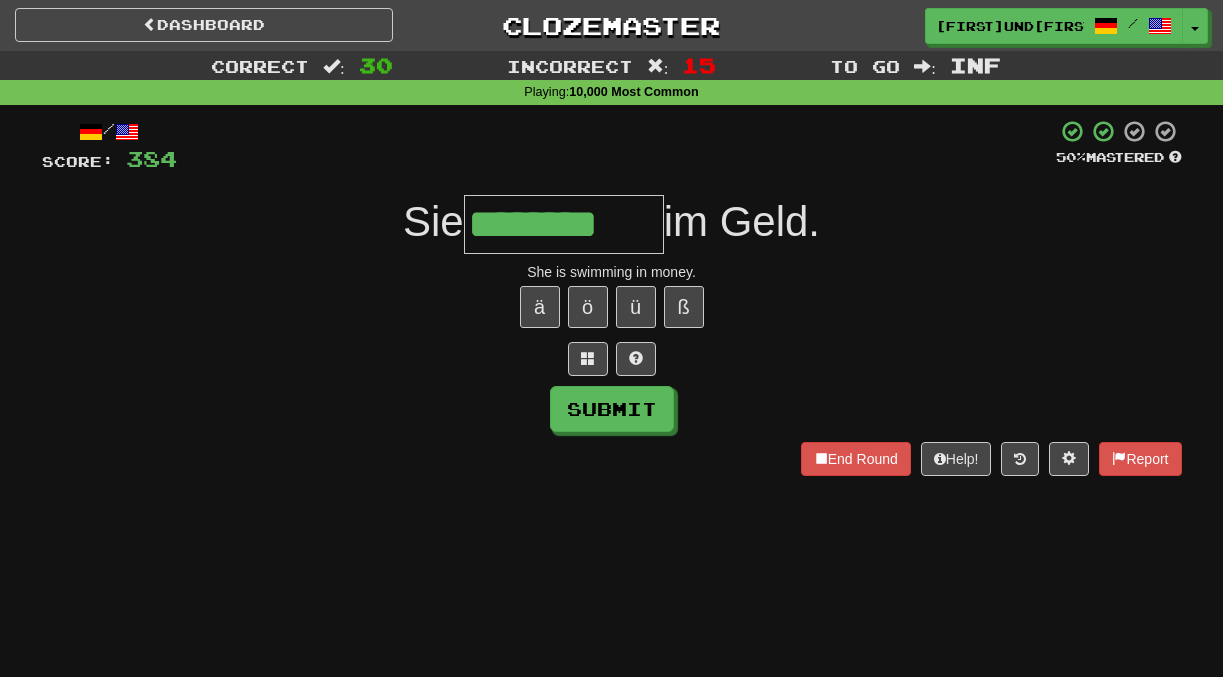 type on "********" 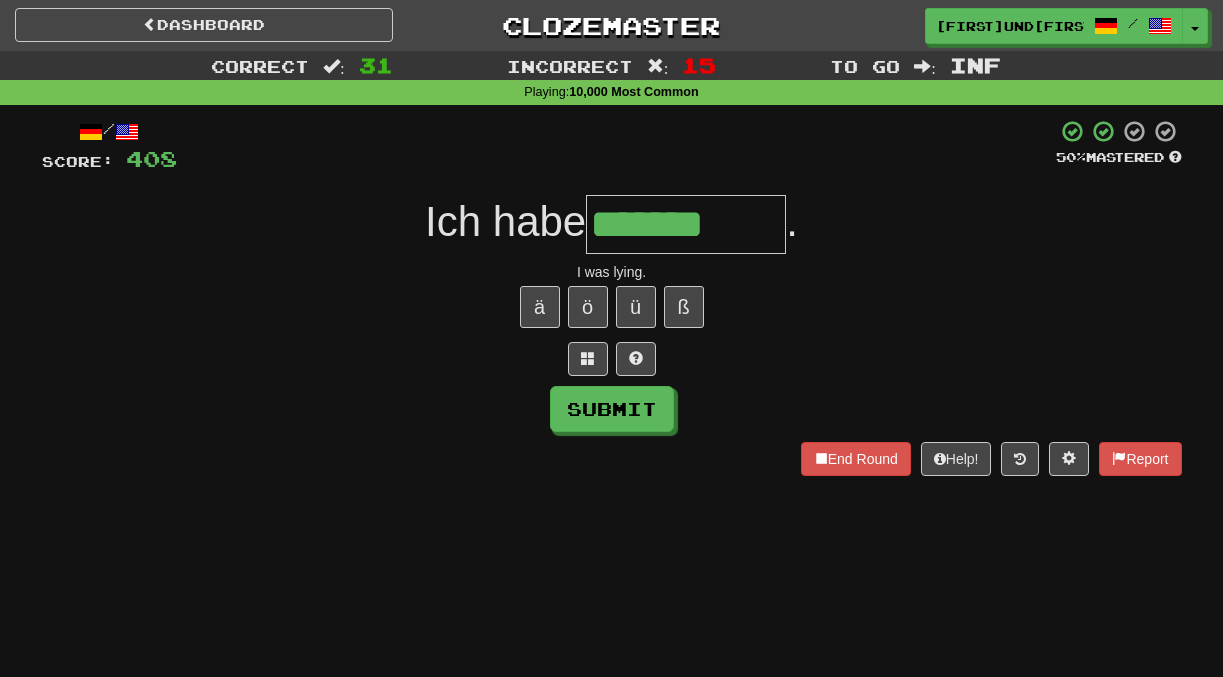 type on "*******" 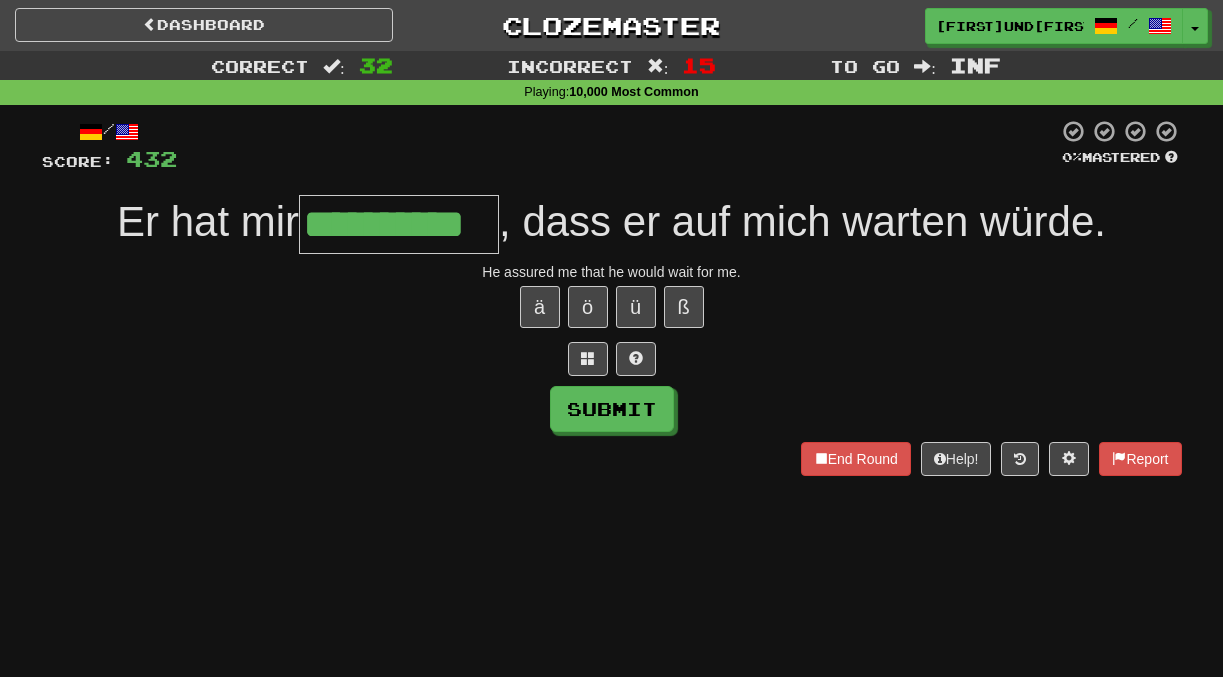 type on "**********" 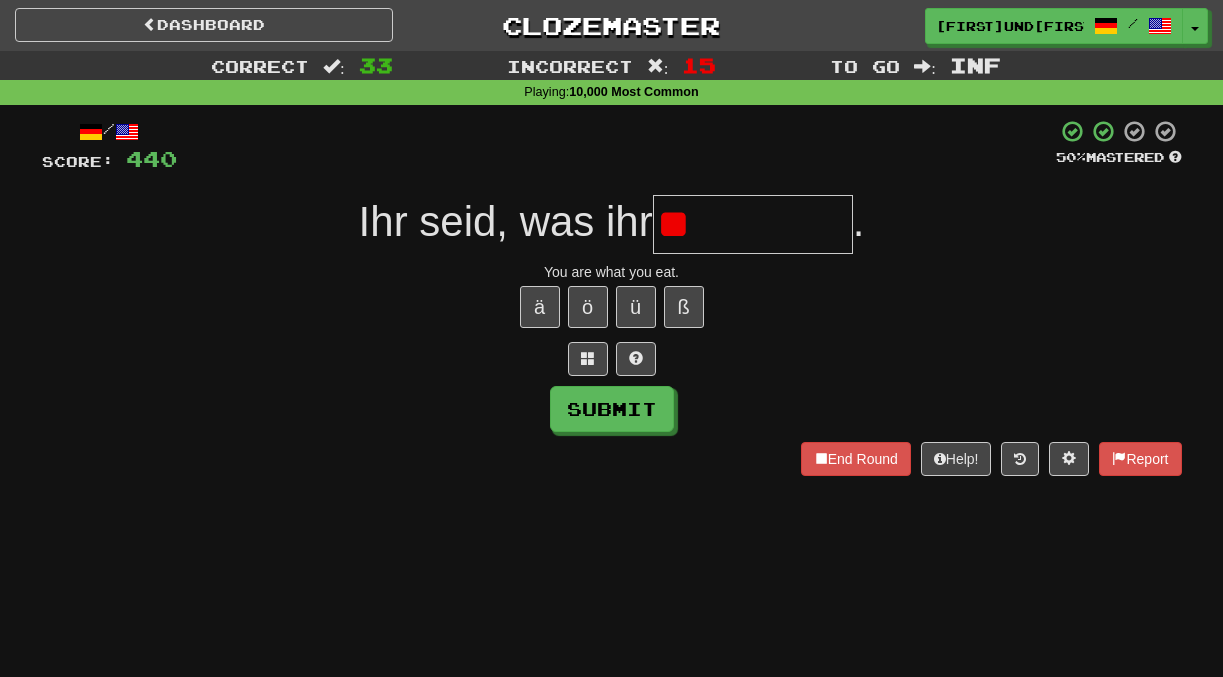 type on "*" 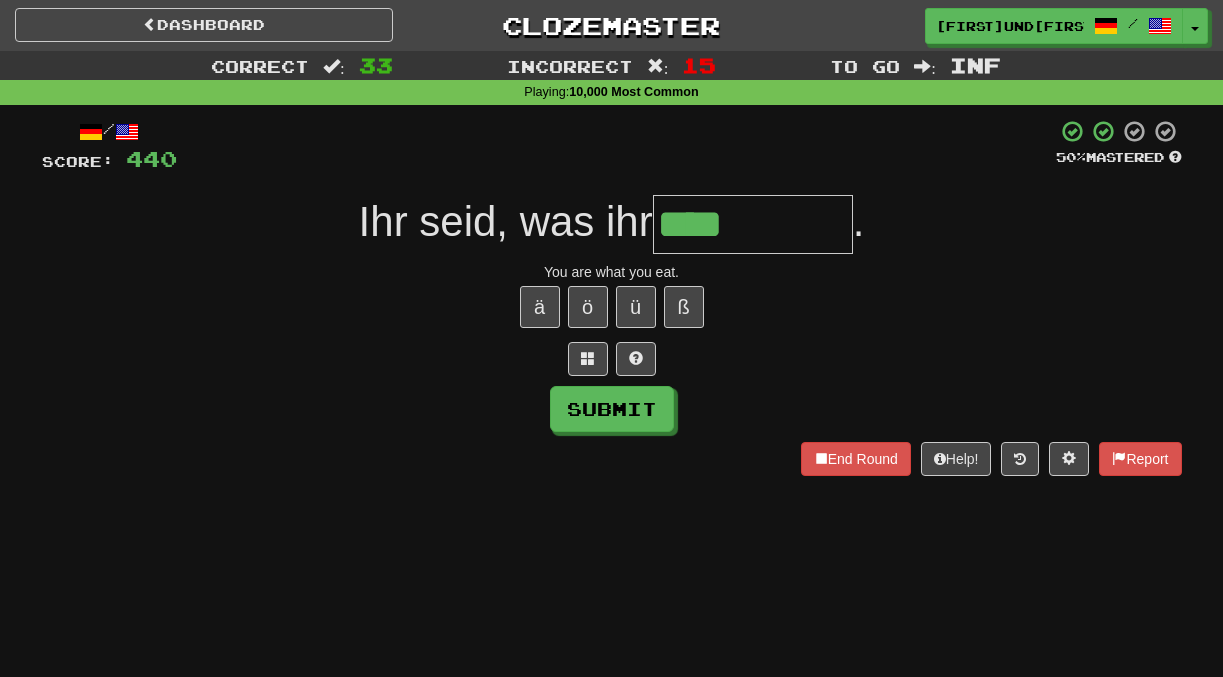 type on "****" 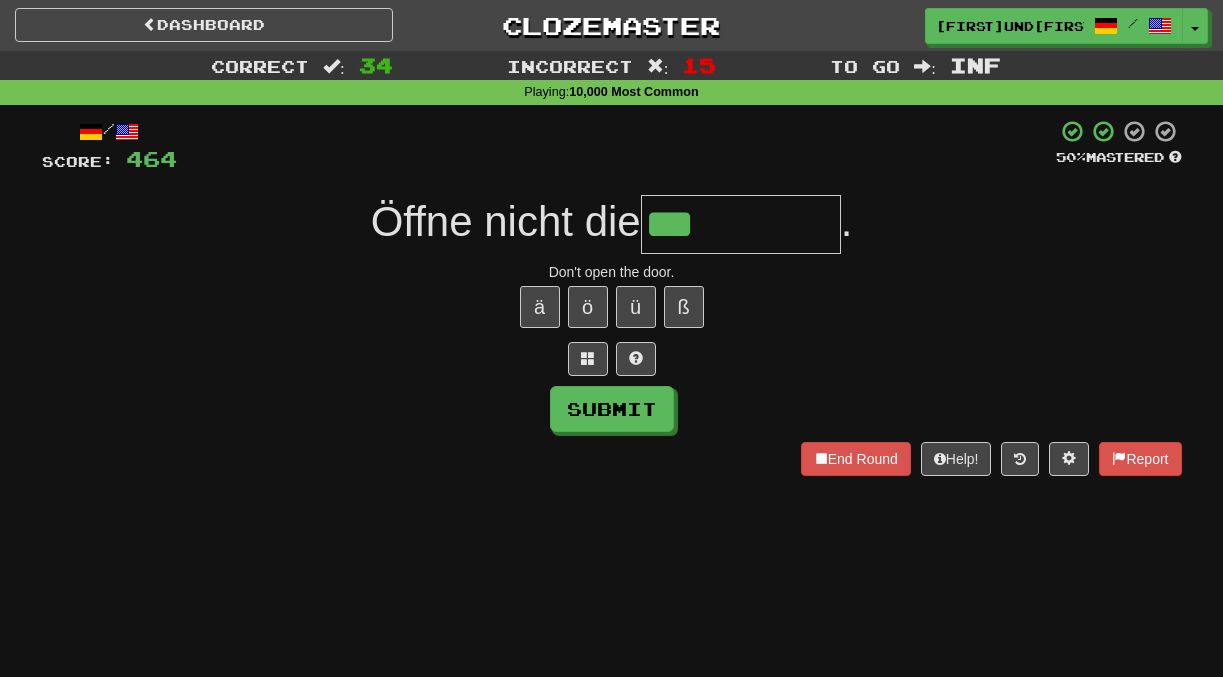 type on "***" 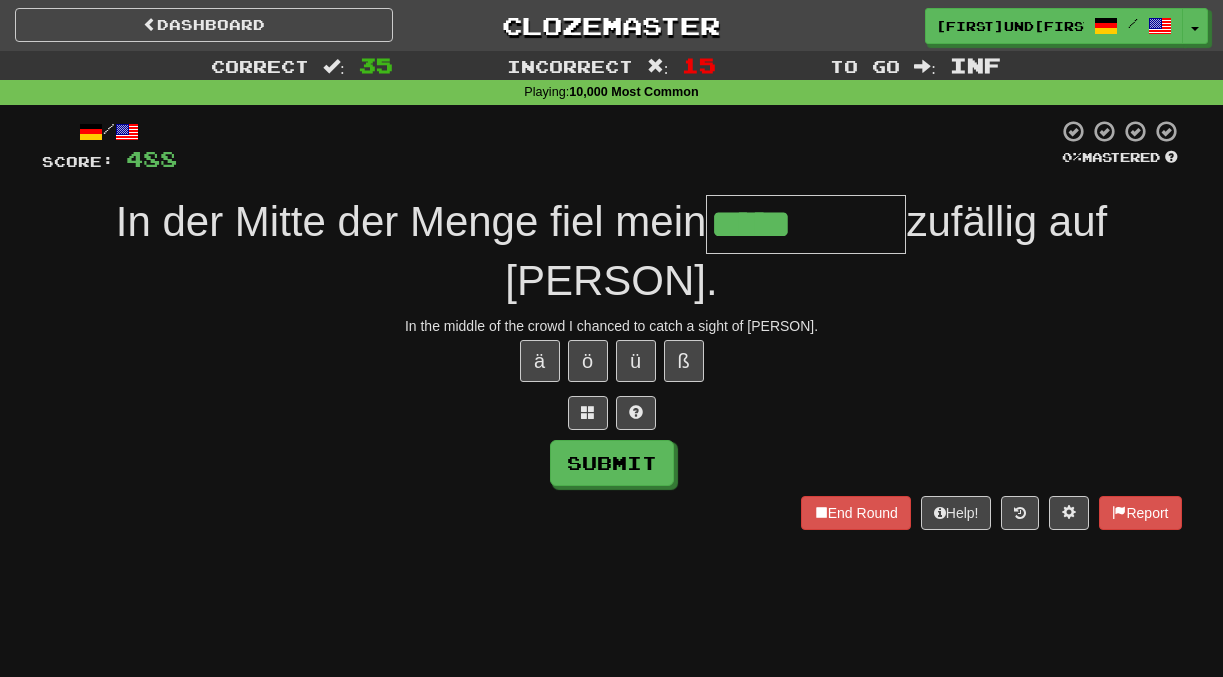 type on "*****" 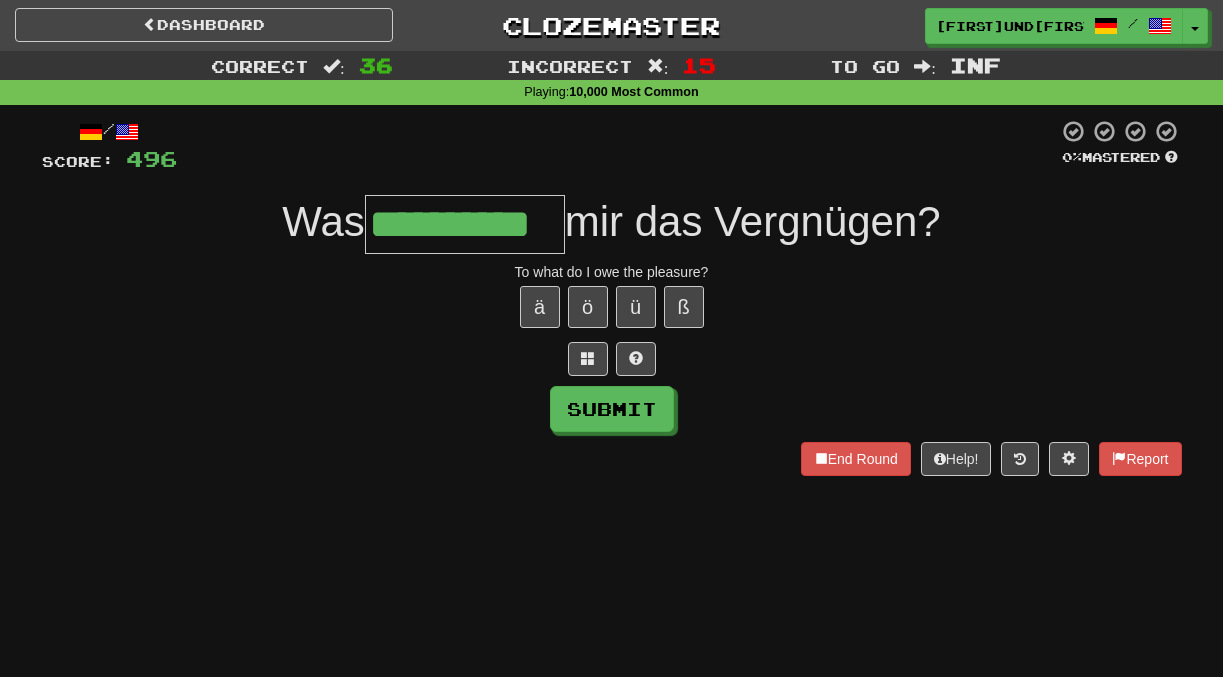 type on "**********" 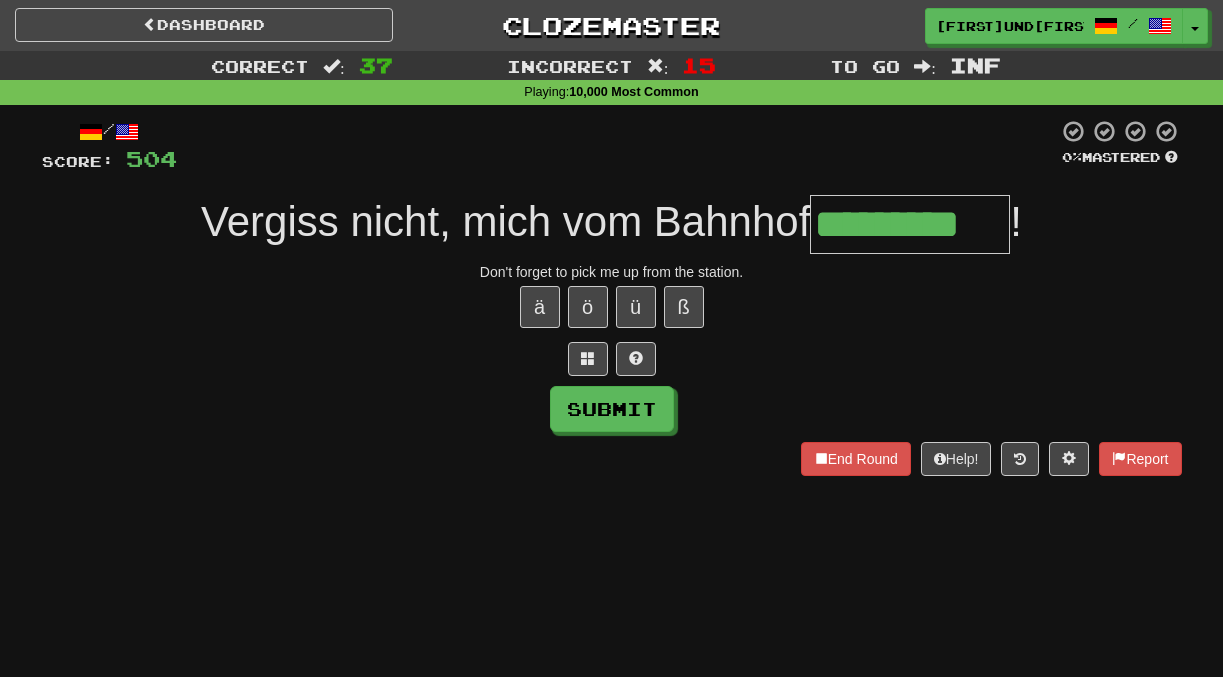 scroll, scrollTop: 0, scrollLeft: 1, axis: horizontal 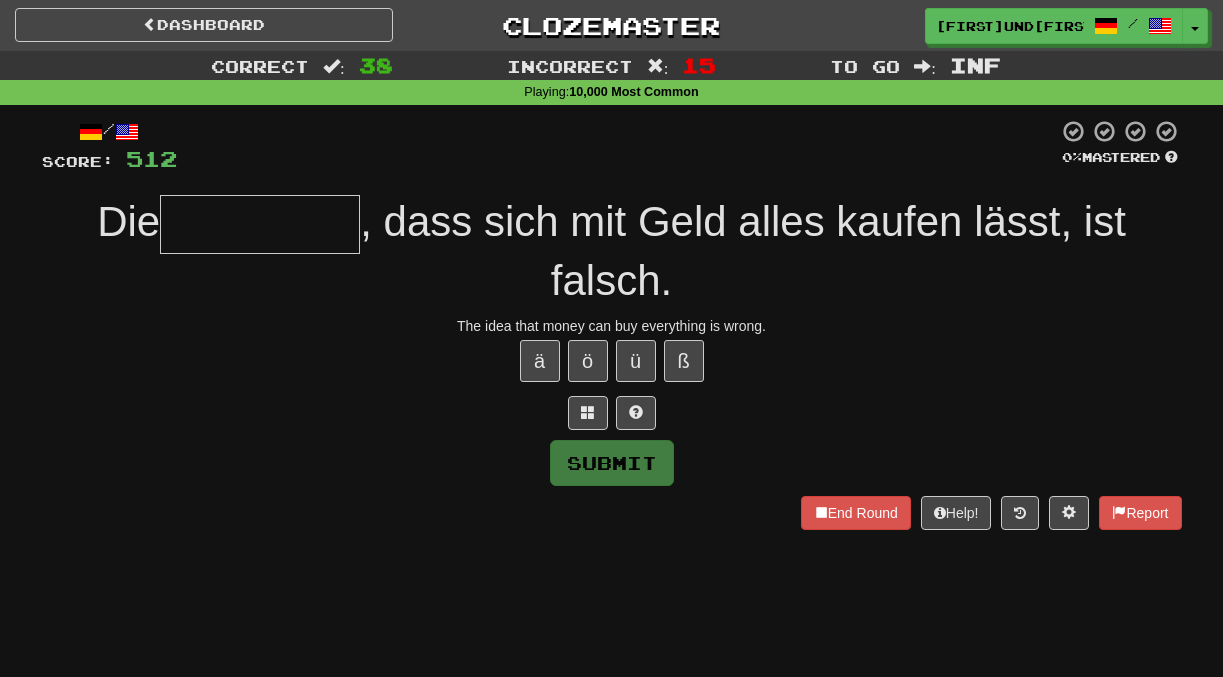 type on "*" 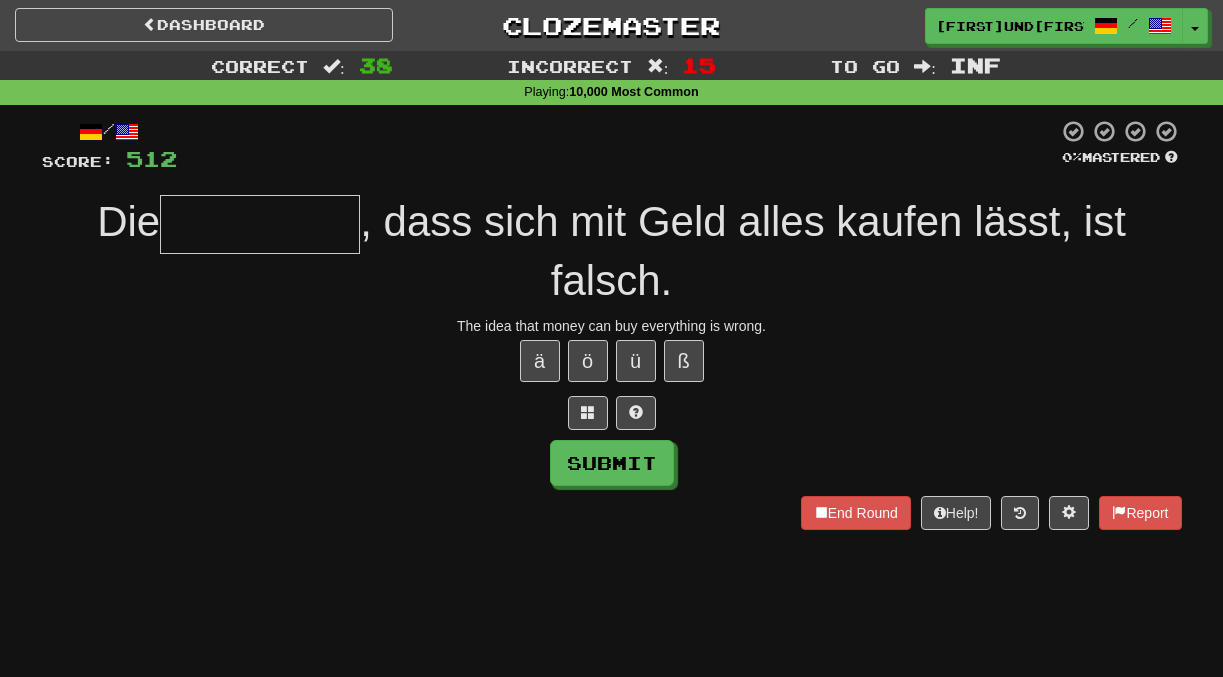type on "*" 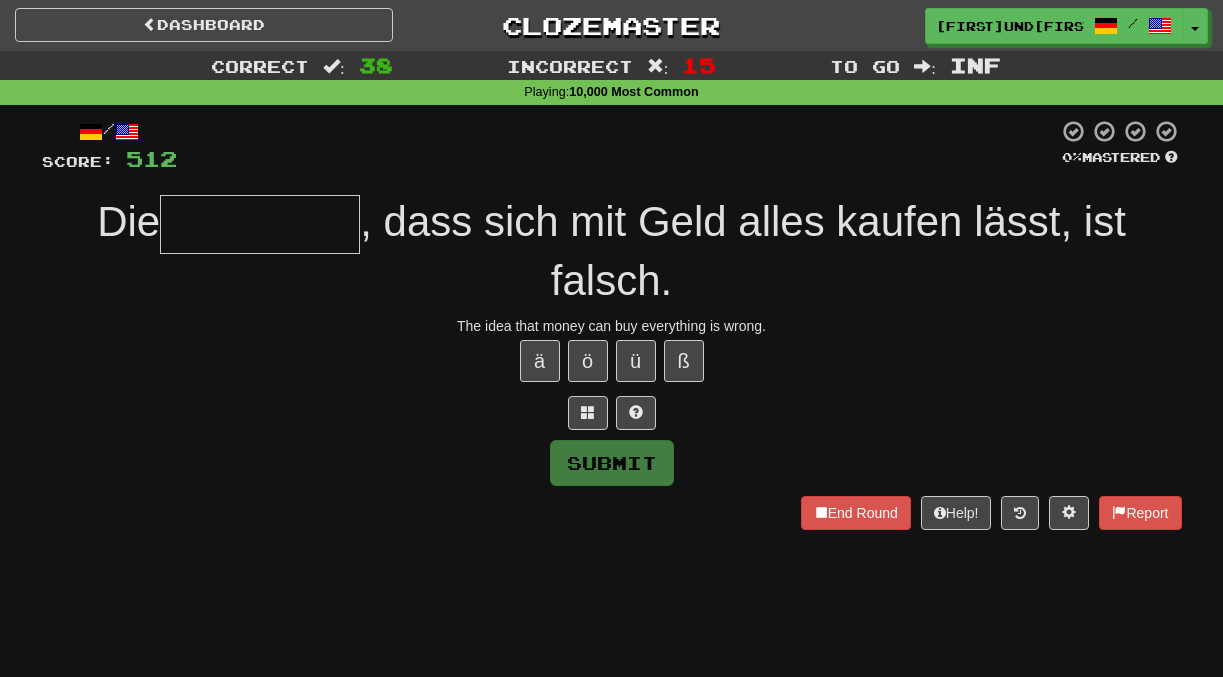 type on "*" 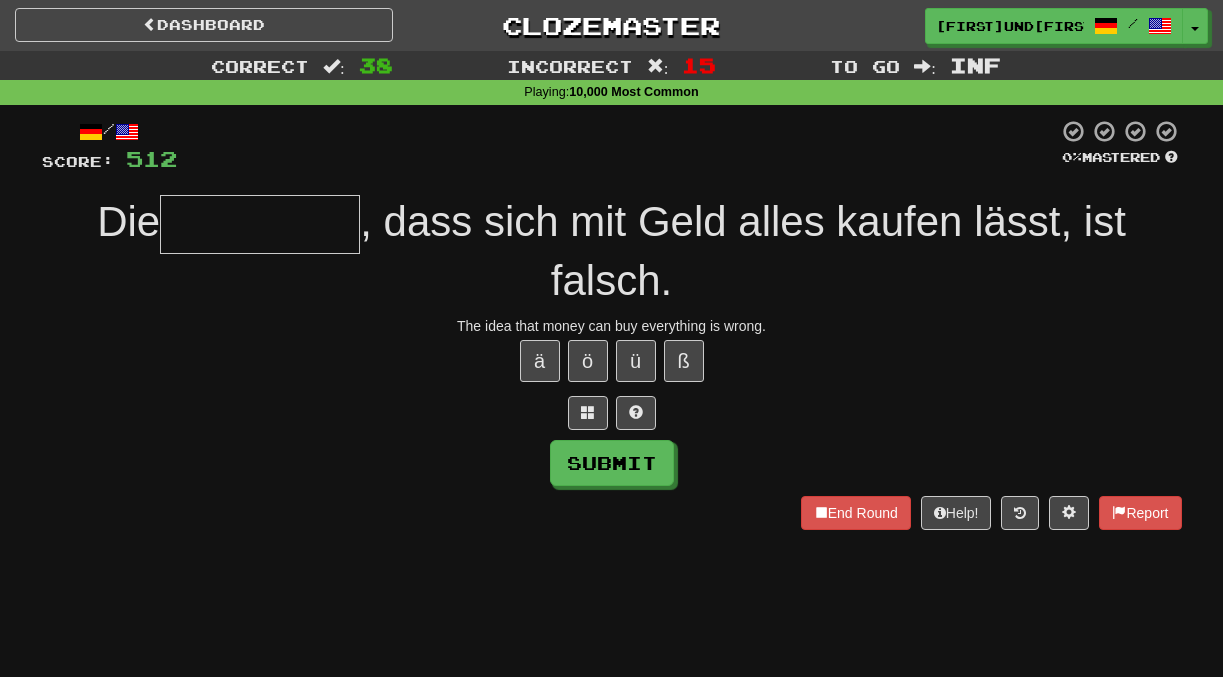 type on "*" 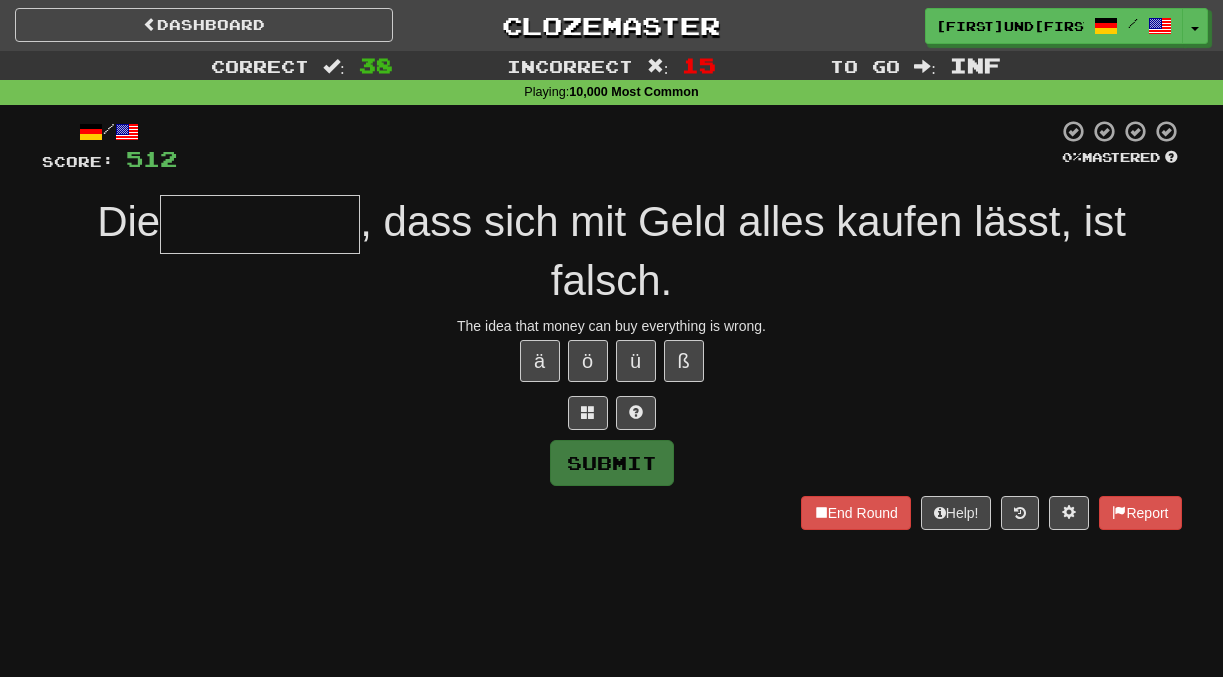 type on "*" 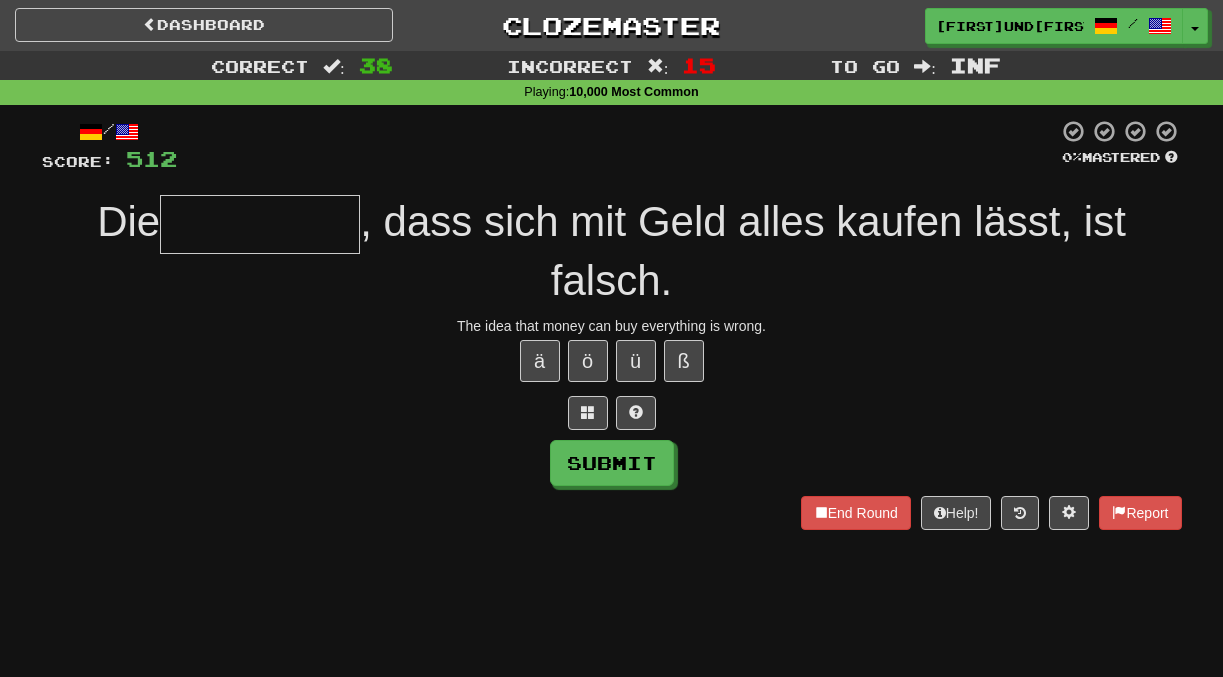 type on "*" 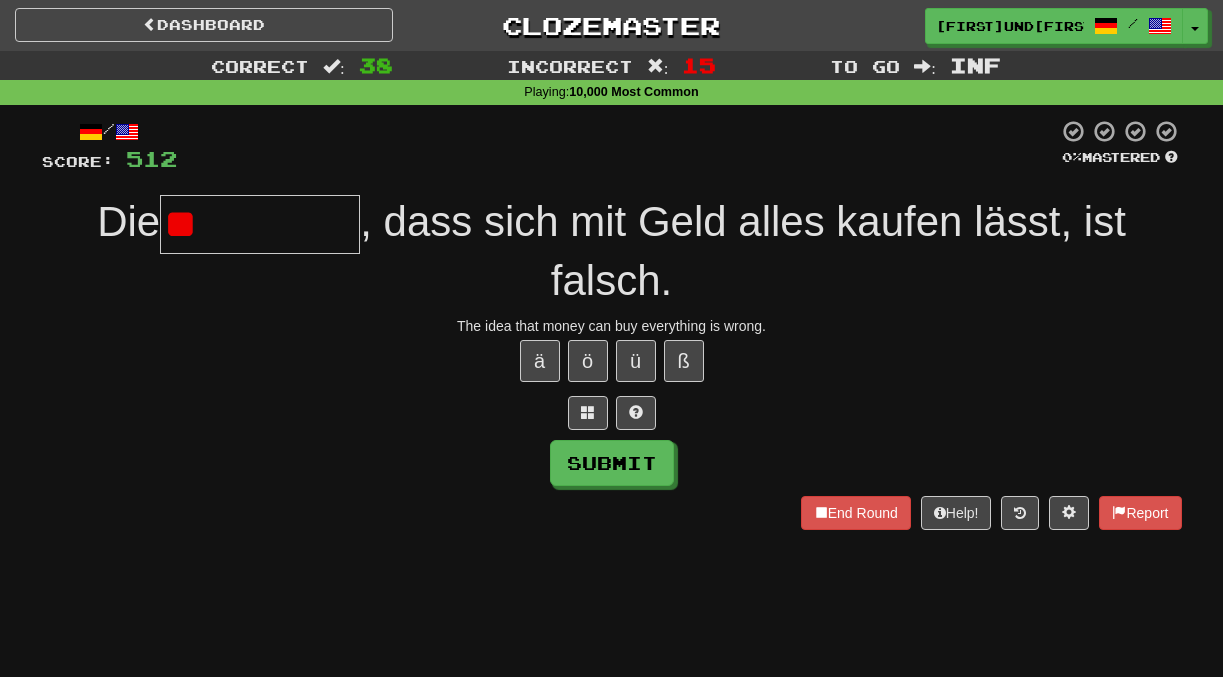 type on "*" 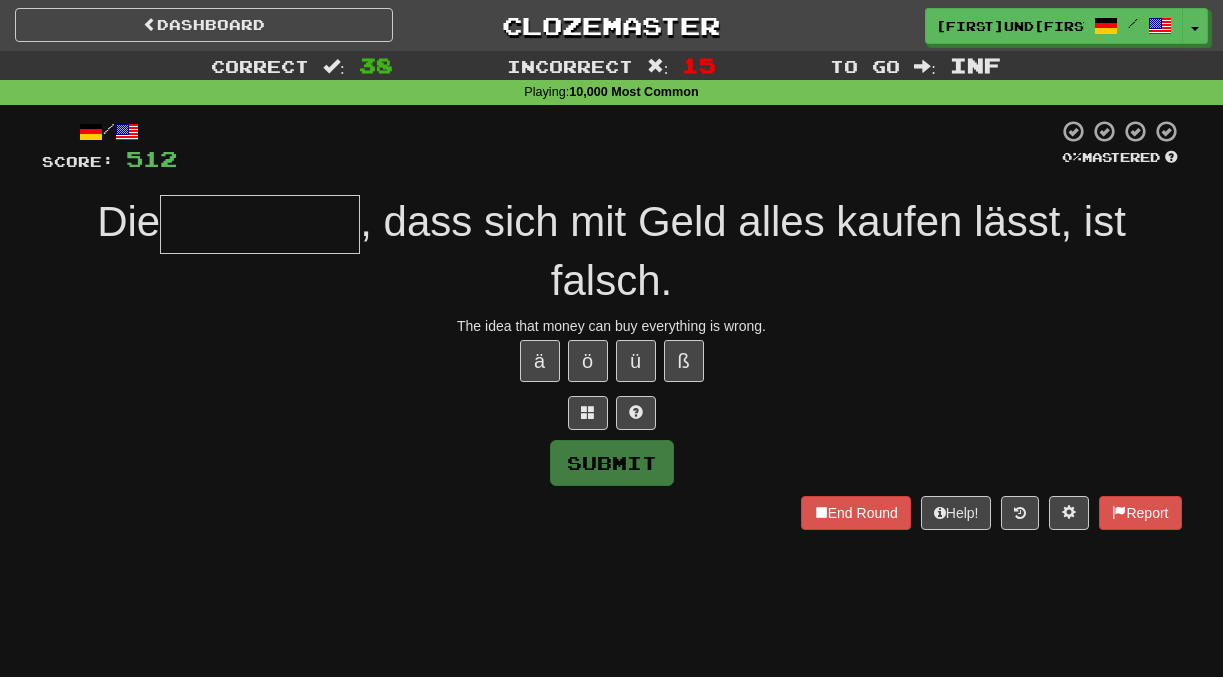 type on "*" 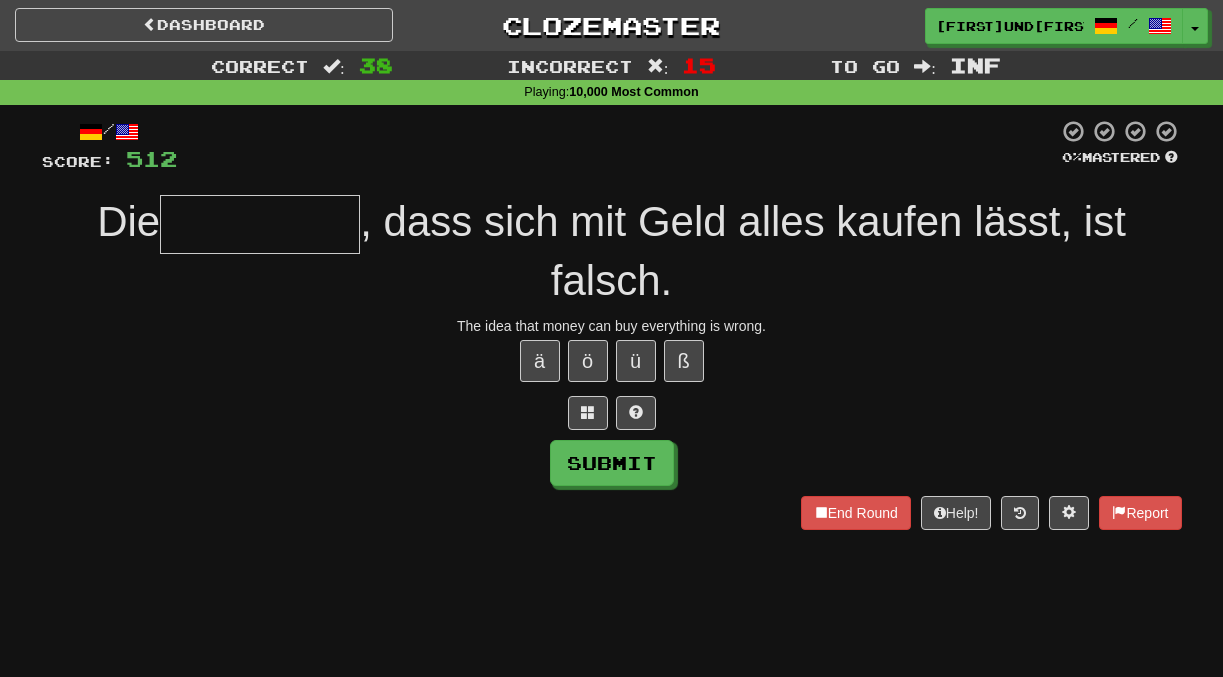 type on "*" 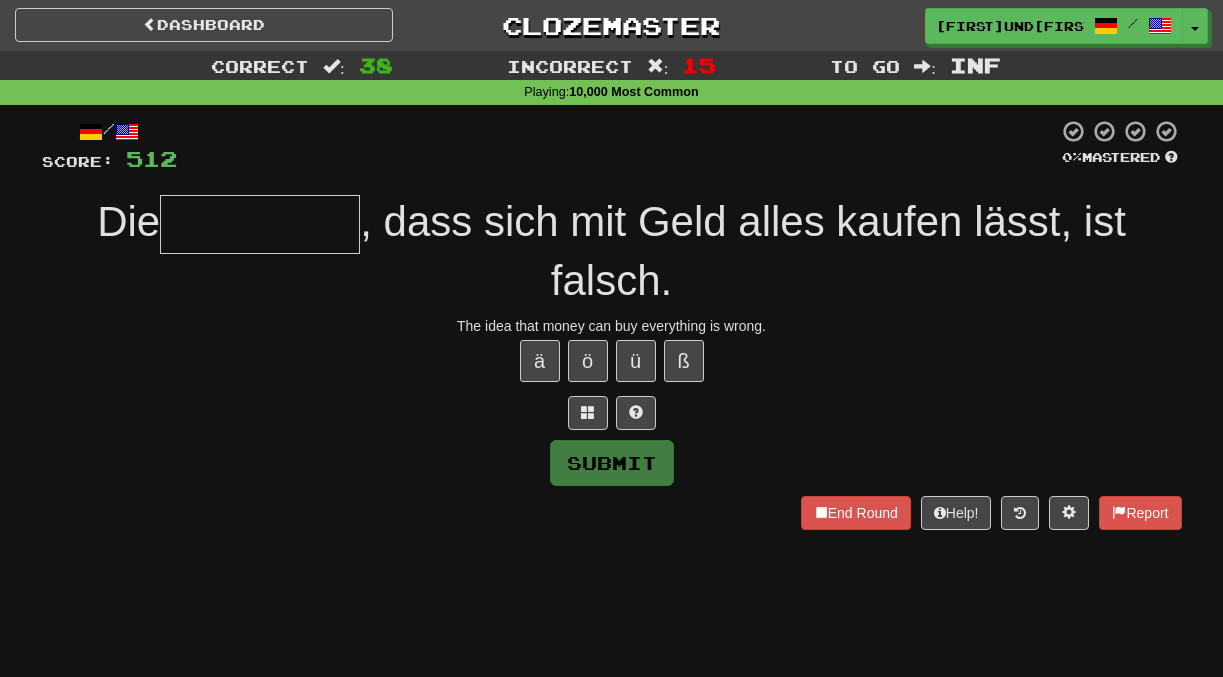 type on "*" 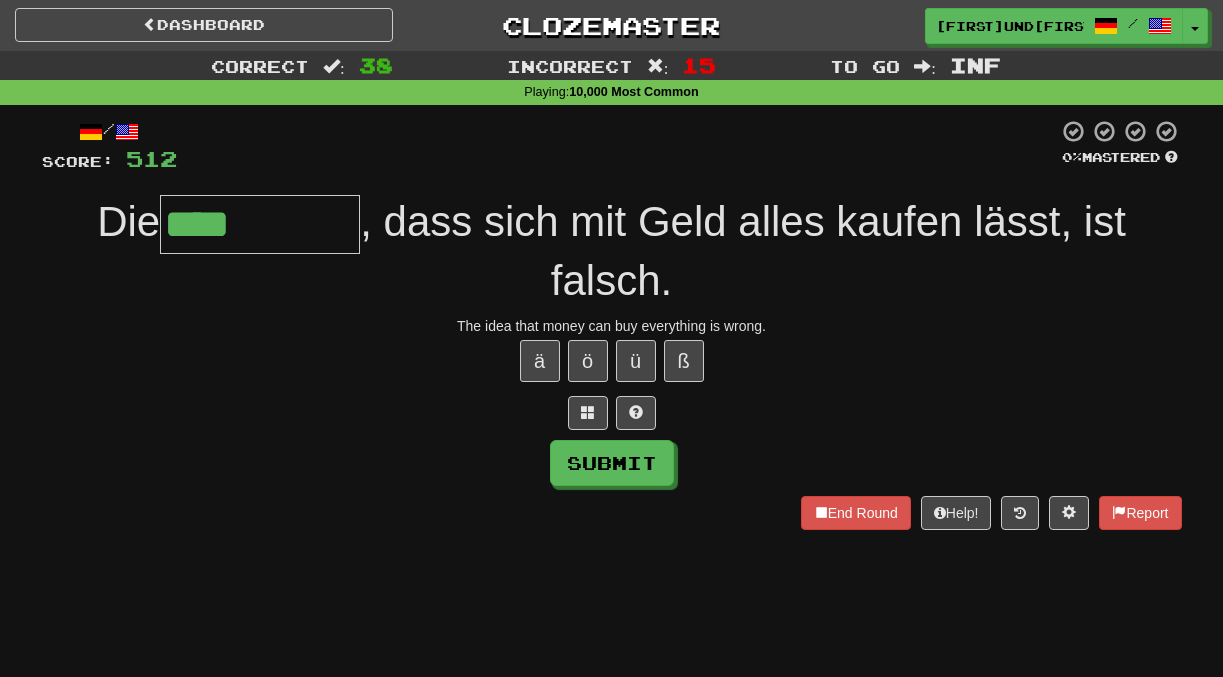 type on "*******" 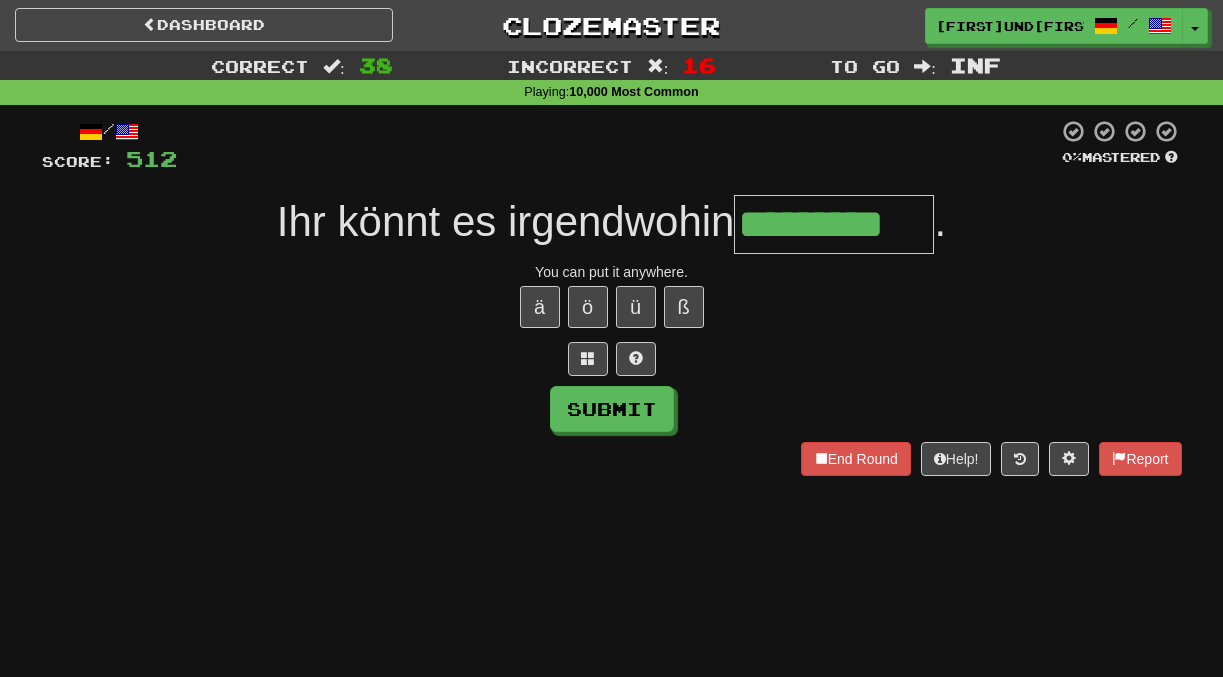 type on "*********" 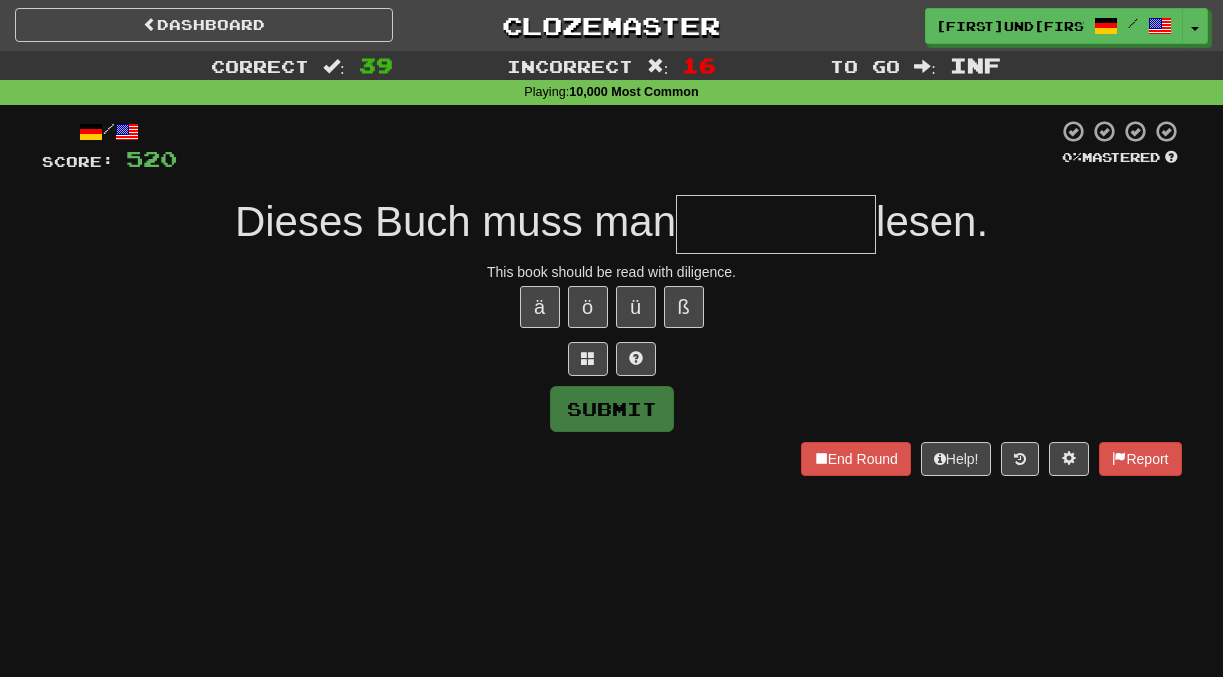 type on "*" 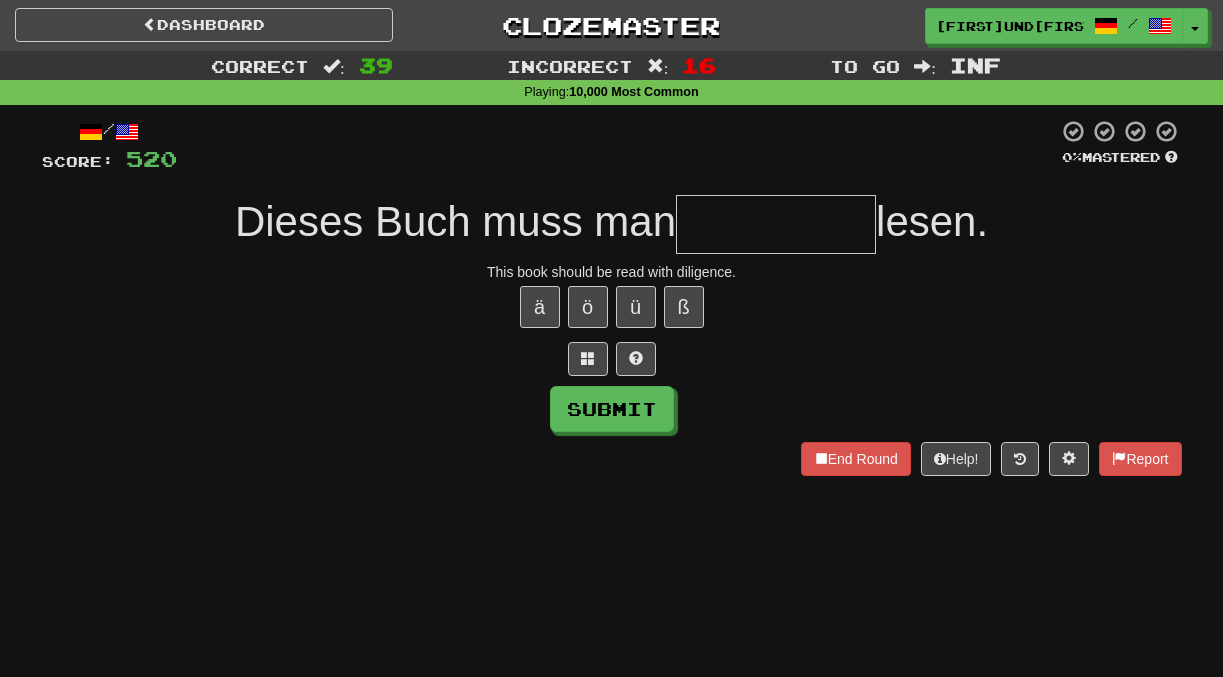 type on "*" 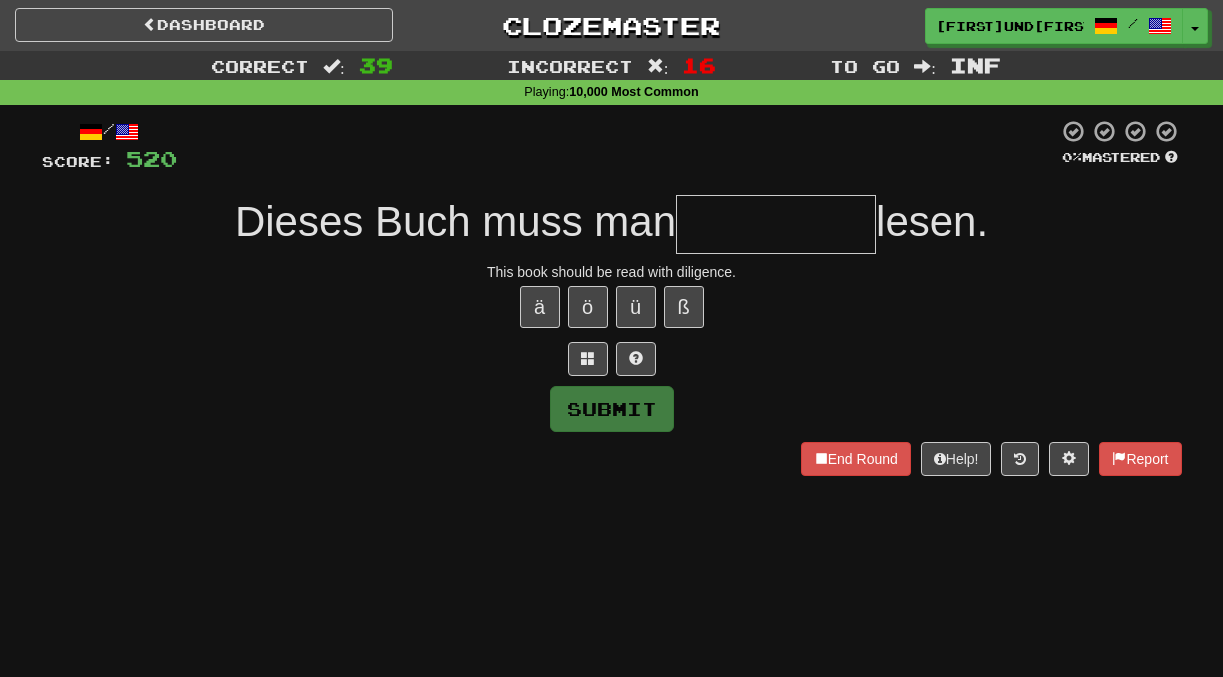 type on "**********" 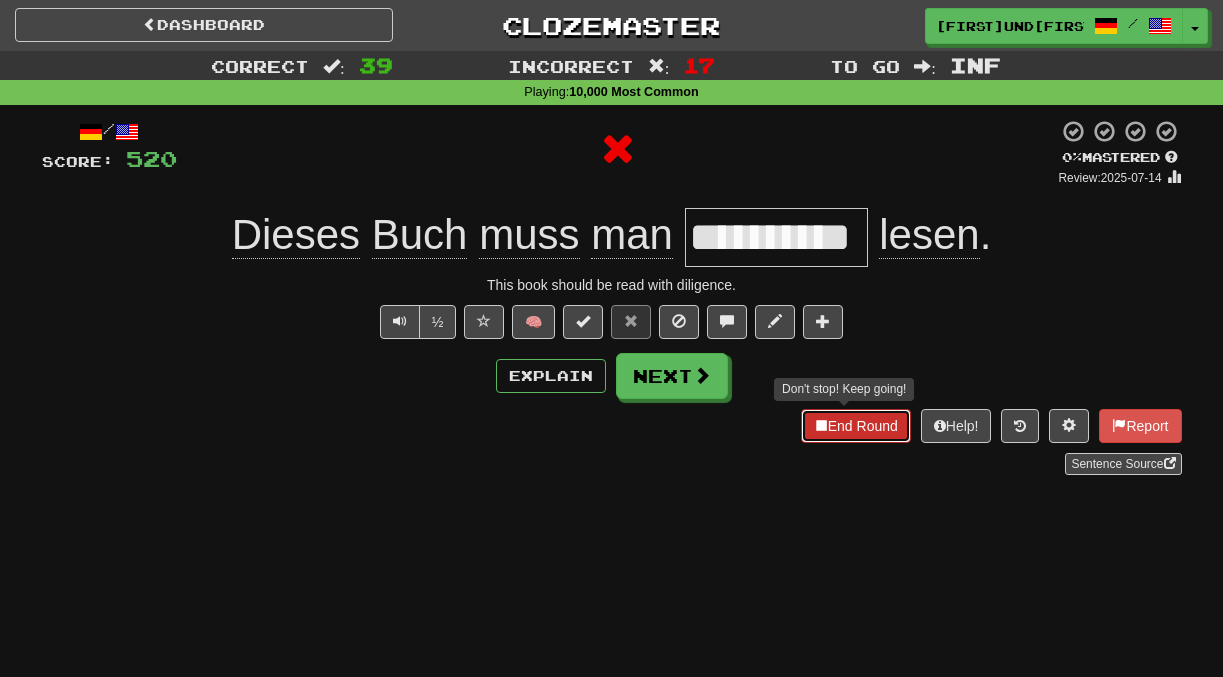 click on "End Round" at bounding box center [856, 426] 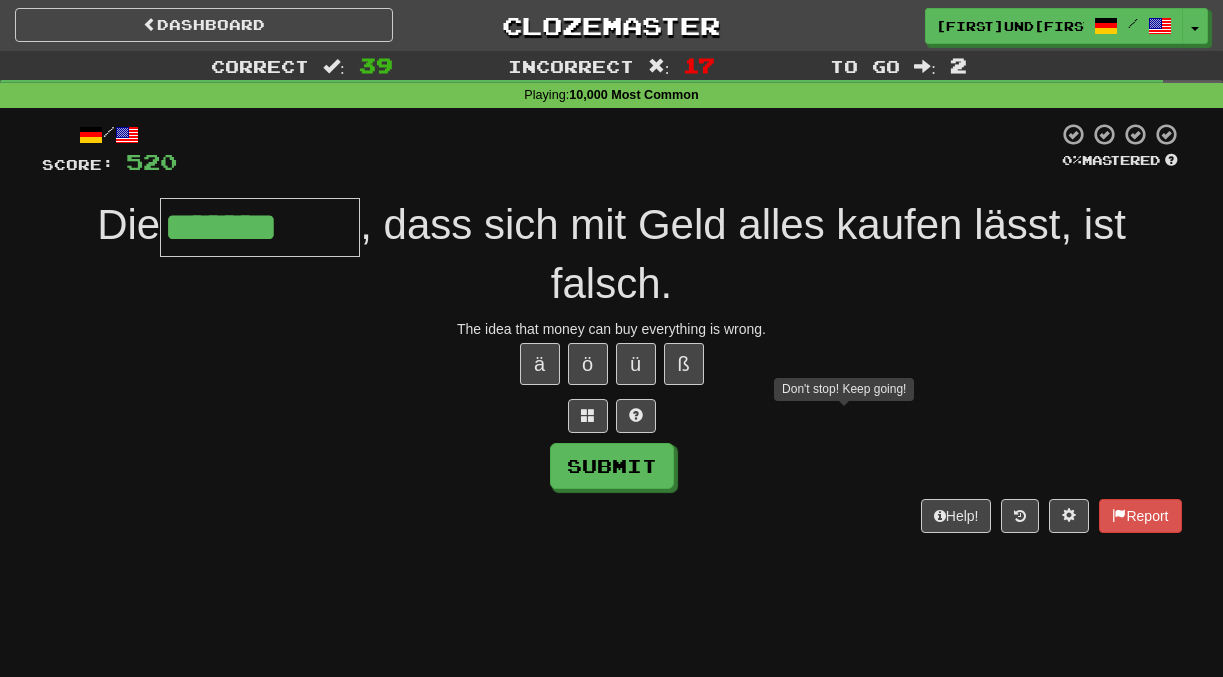 type on "*******" 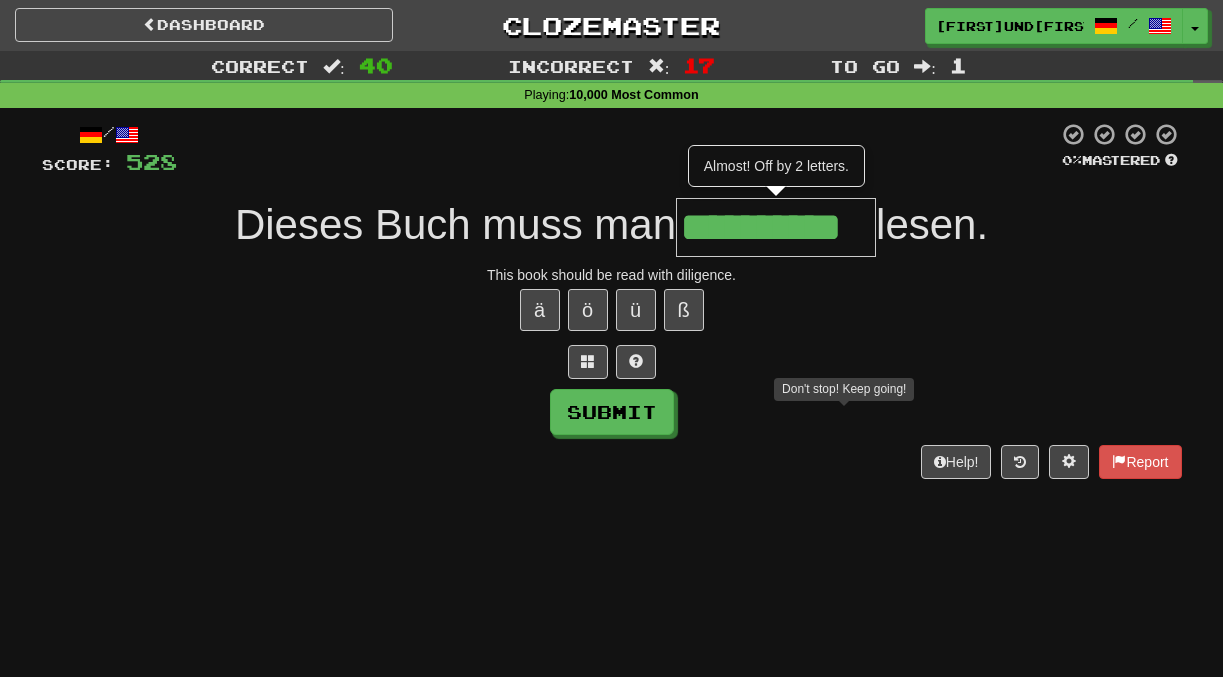 type on "**********" 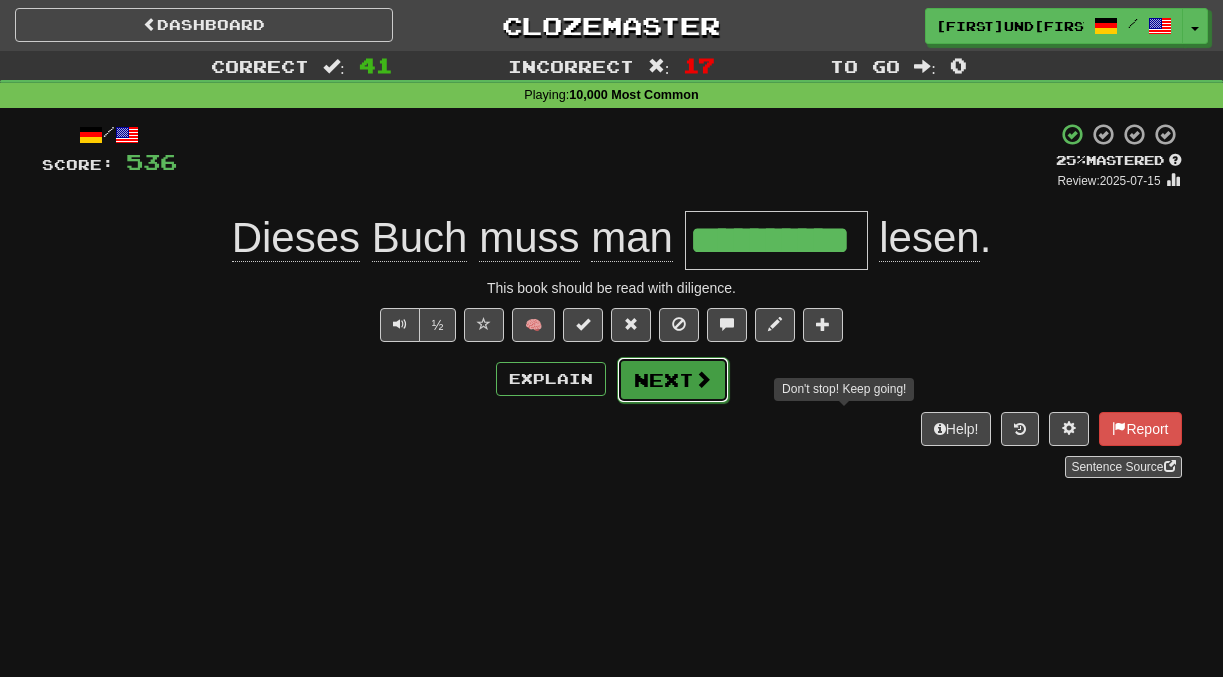 click on "Next" at bounding box center (673, 380) 